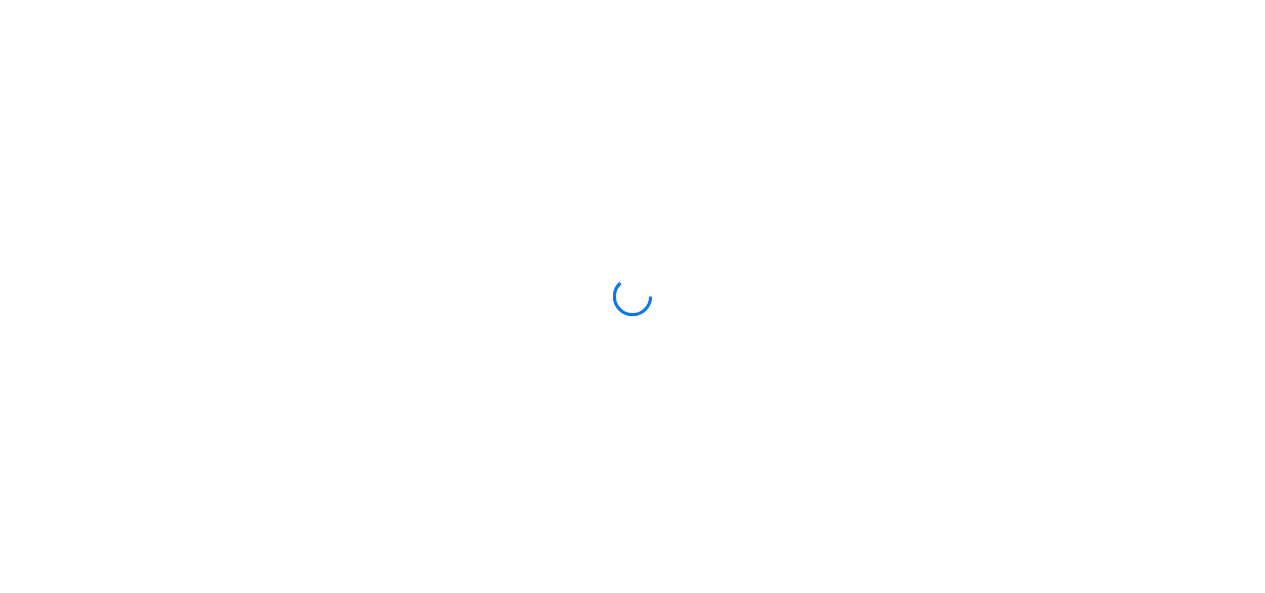 scroll, scrollTop: 0, scrollLeft: 0, axis: both 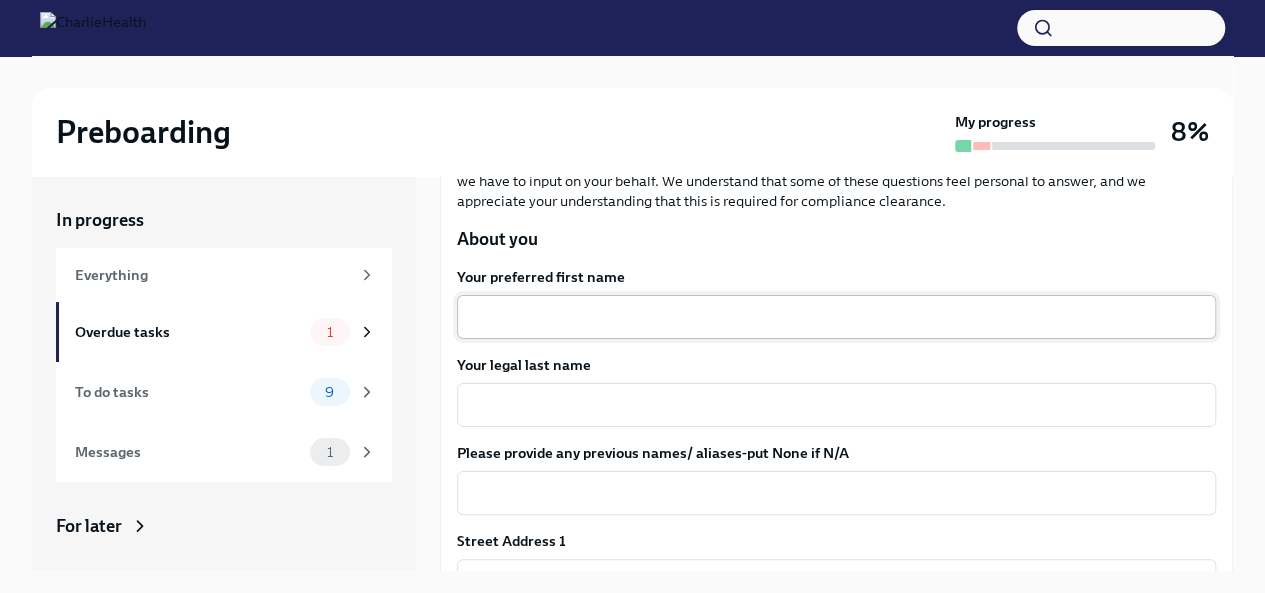 click on "Your preferred first name" at bounding box center [836, 317] 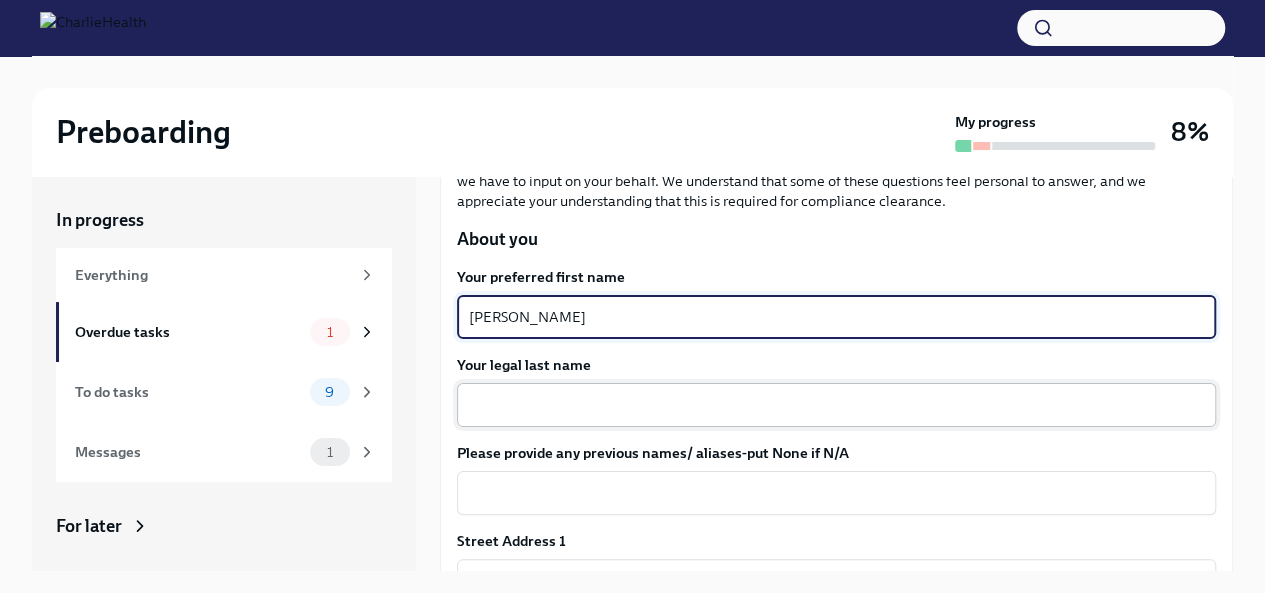 type on "[PERSON_NAME]" 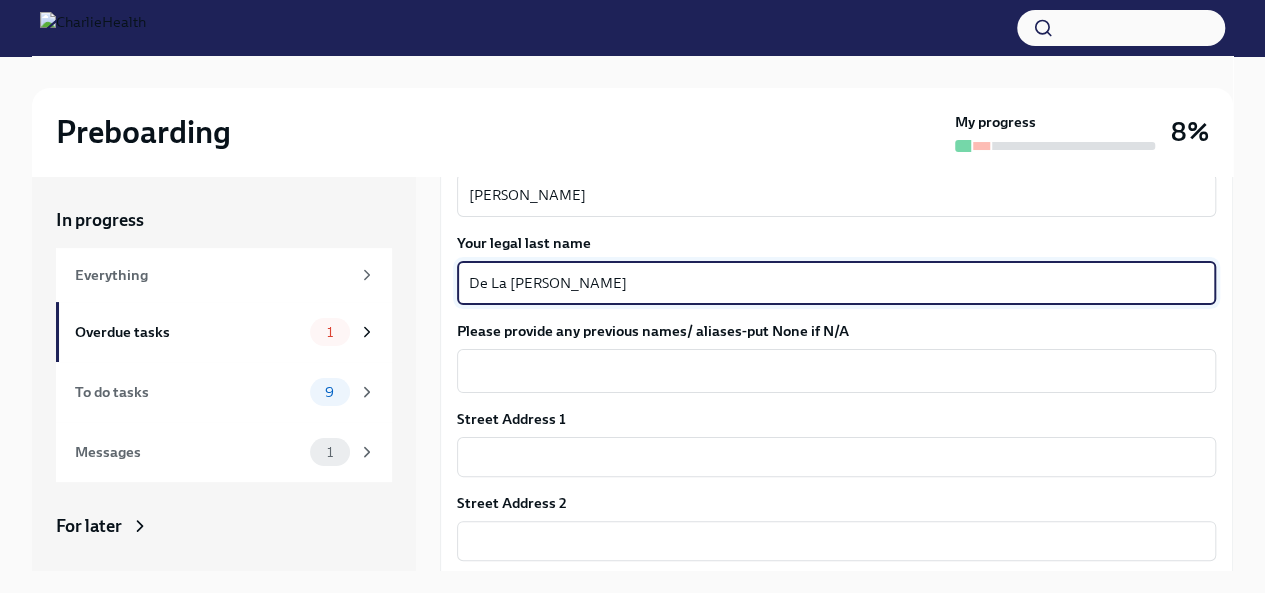 scroll, scrollTop: 316, scrollLeft: 0, axis: vertical 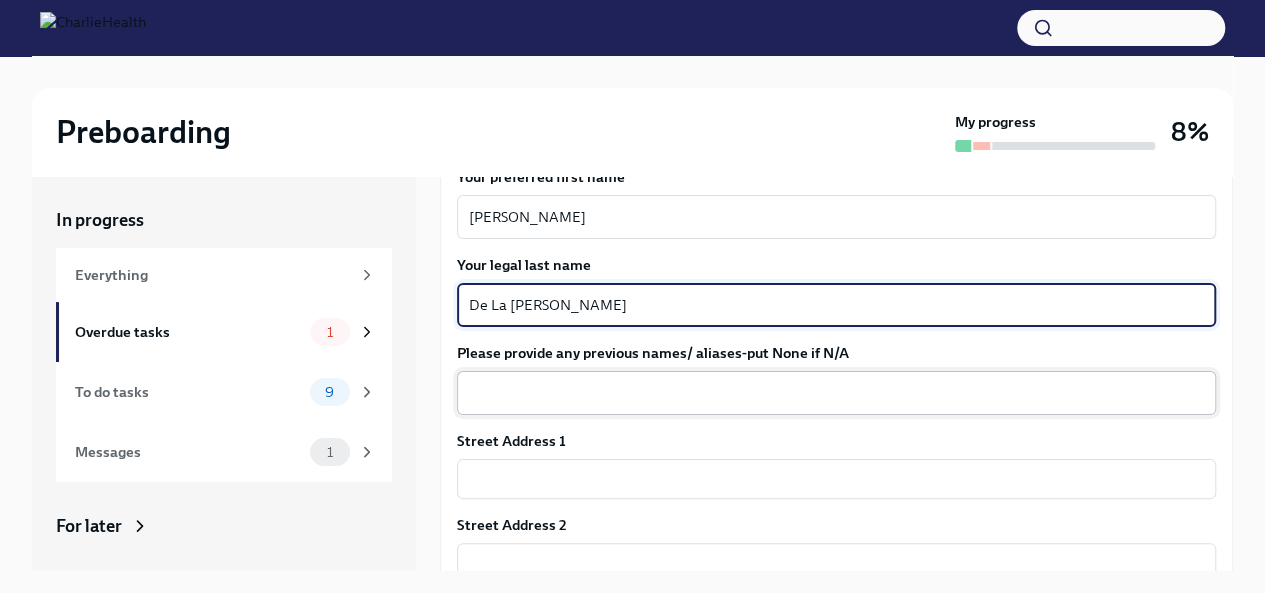type on "De La [PERSON_NAME]" 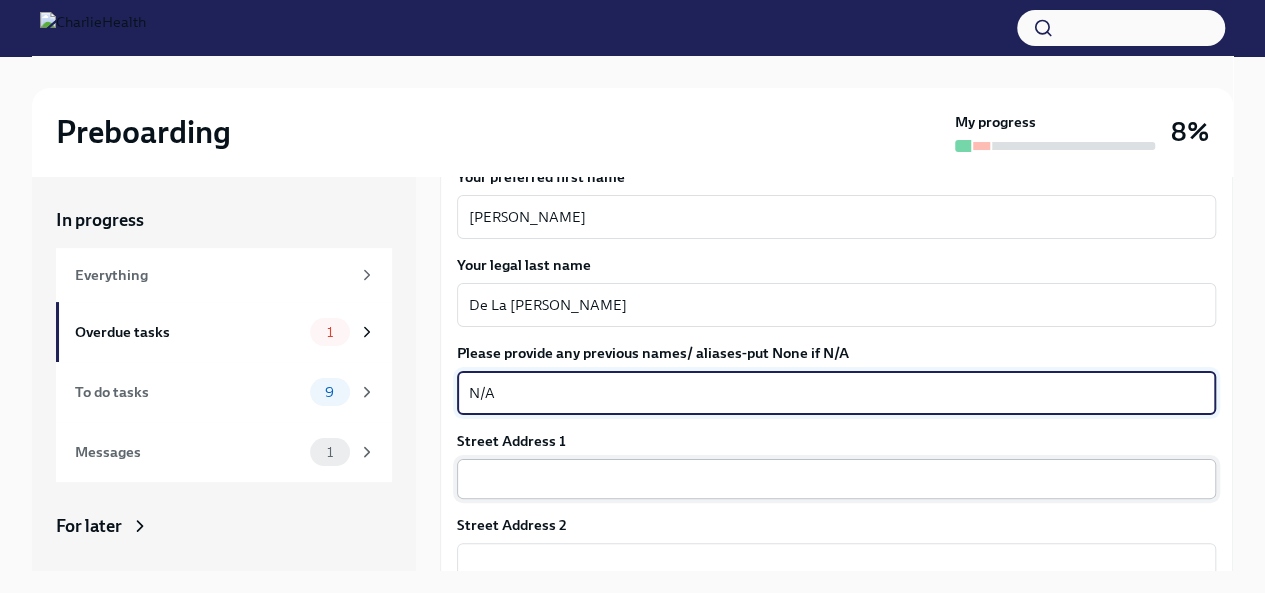 type on "N/A" 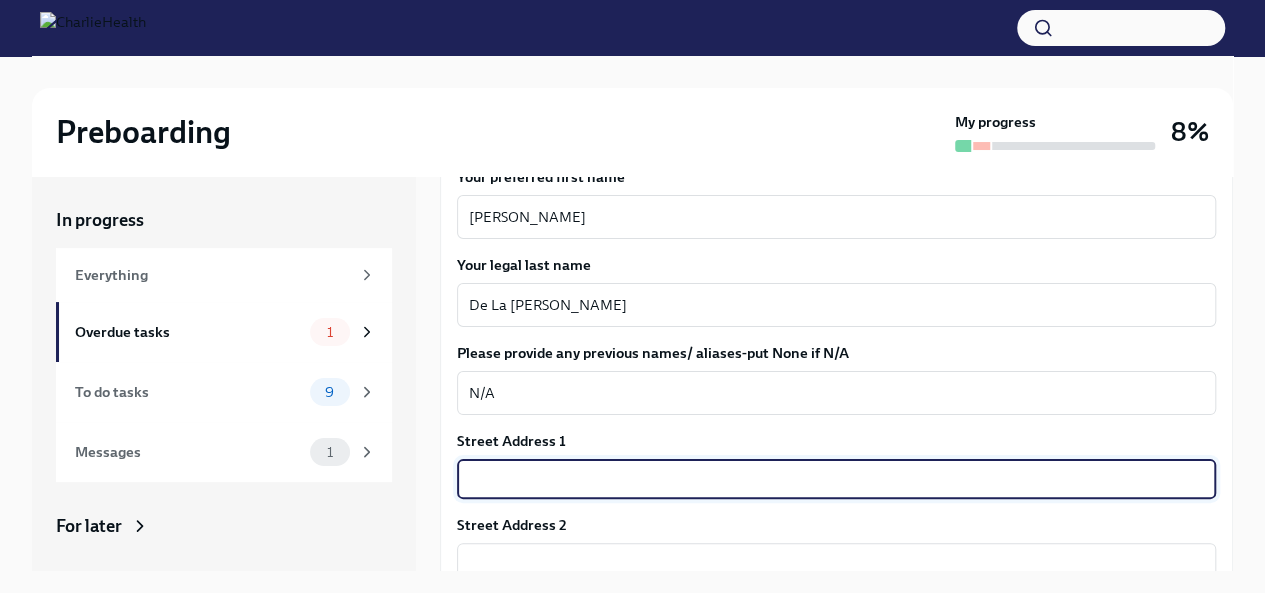type on "[STREET_ADDRESS][PERSON_NAME]" 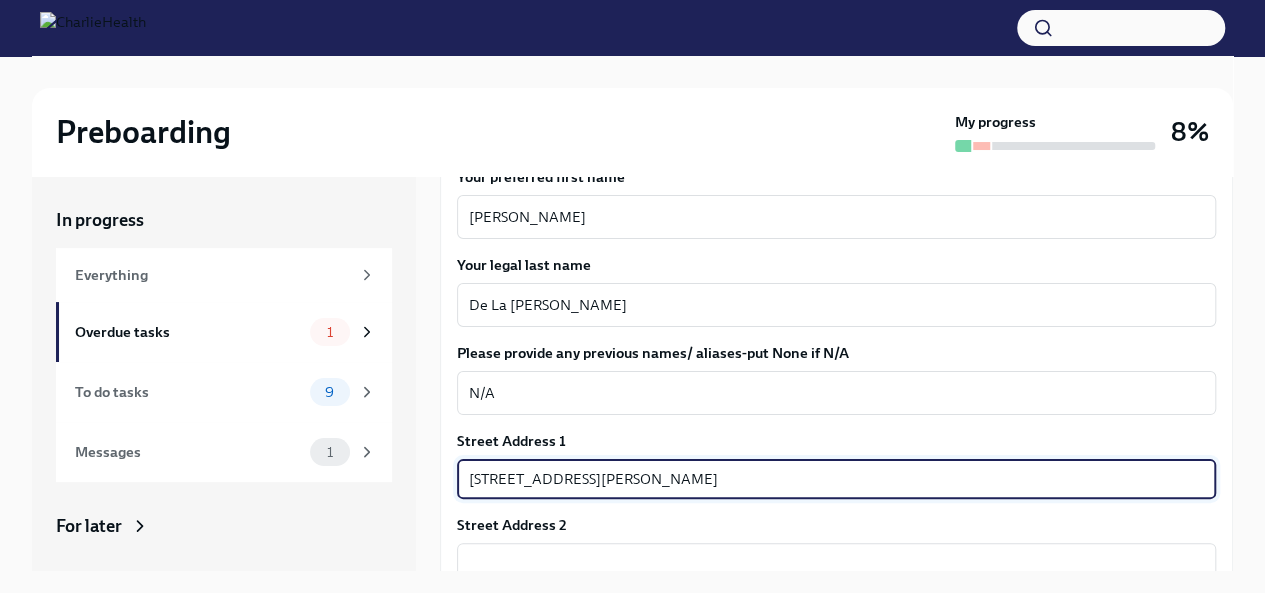 type on "91770" 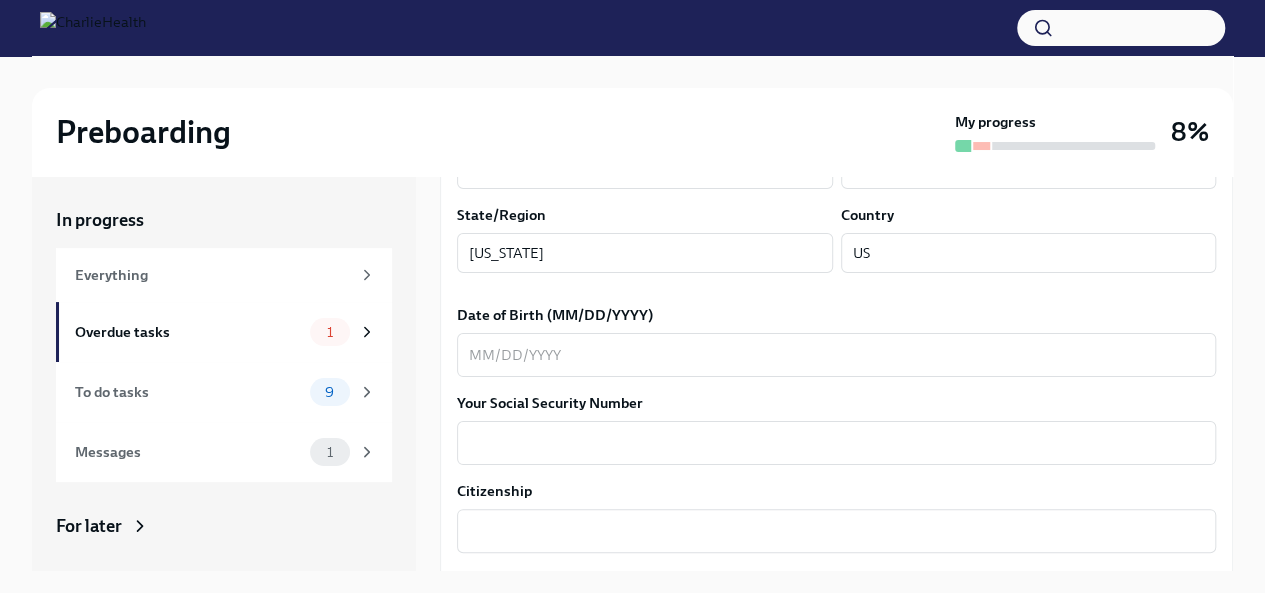 scroll, scrollTop: 800, scrollLeft: 0, axis: vertical 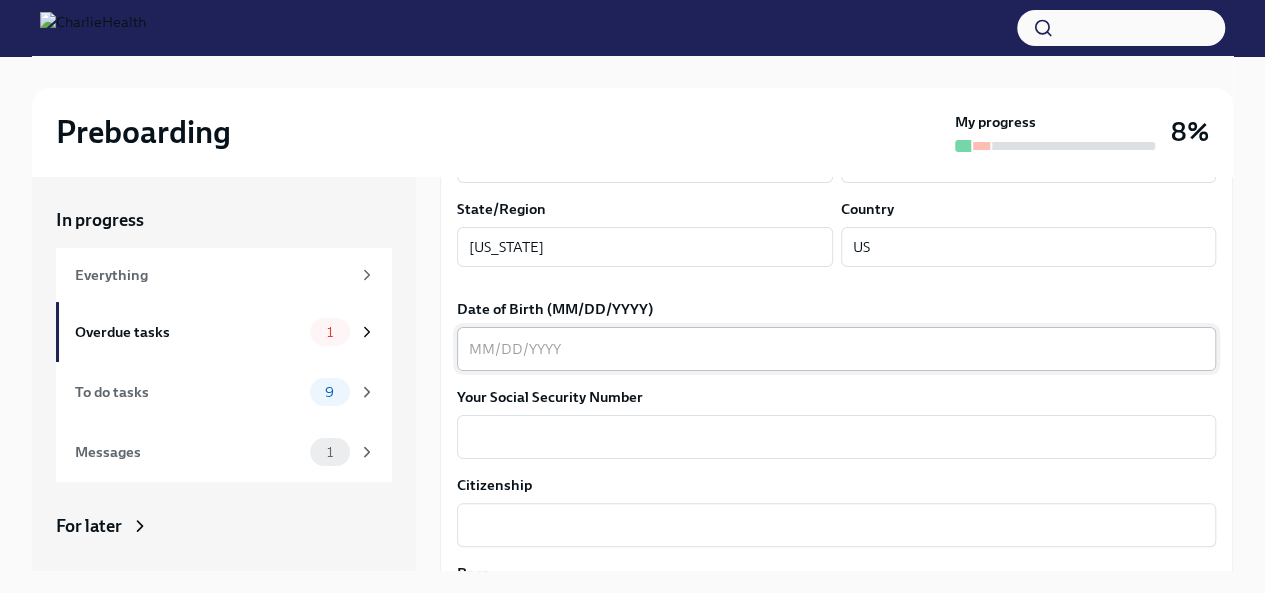 click on "Date of Birth (MM/DD/YYYY)" at bounding box center (836, 349) 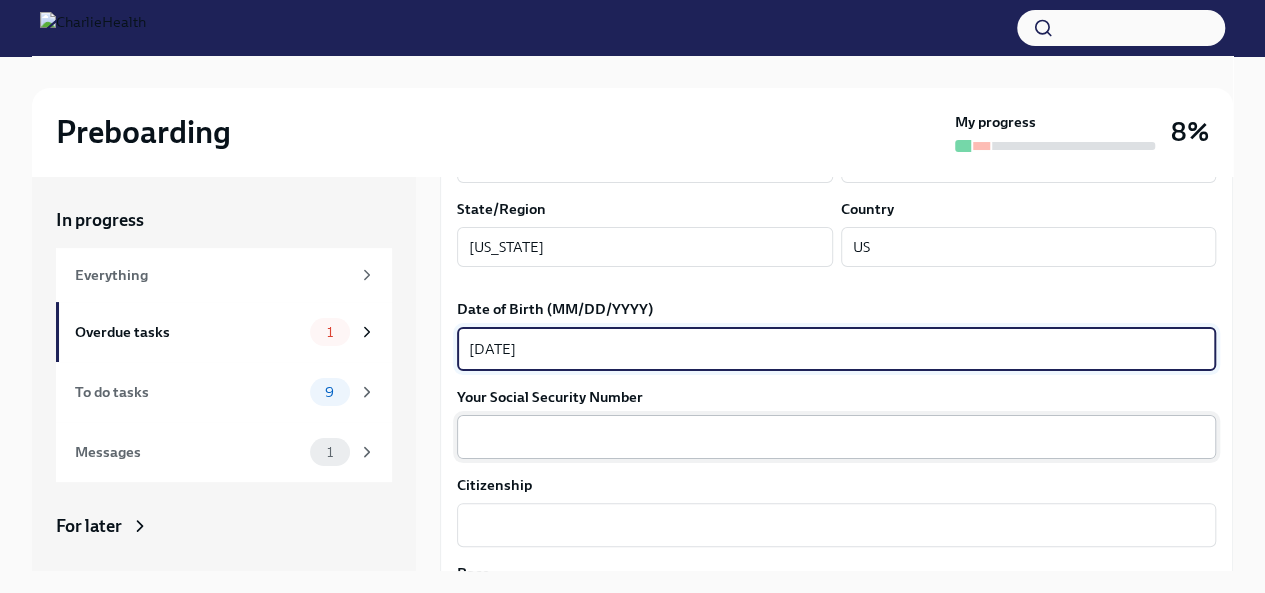 type on "[DATE]" 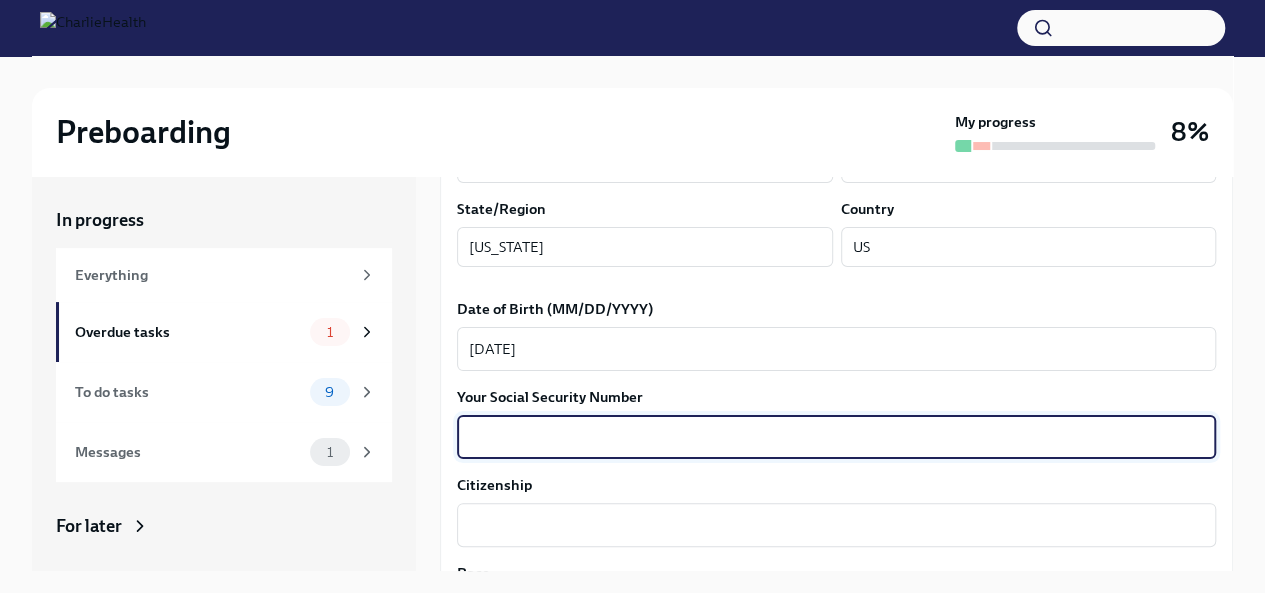click on "Your Social Security Number" at bounding box center (836, 437) 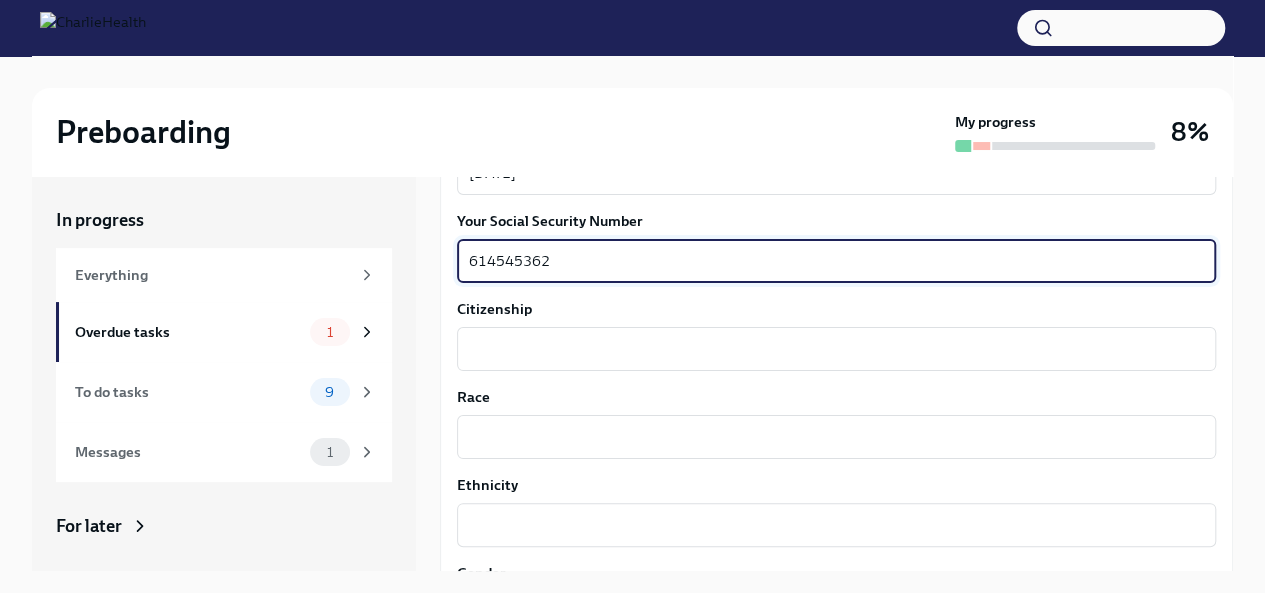 scroll, scrollTop: 983, scrollLeft: 0, axis: vertical 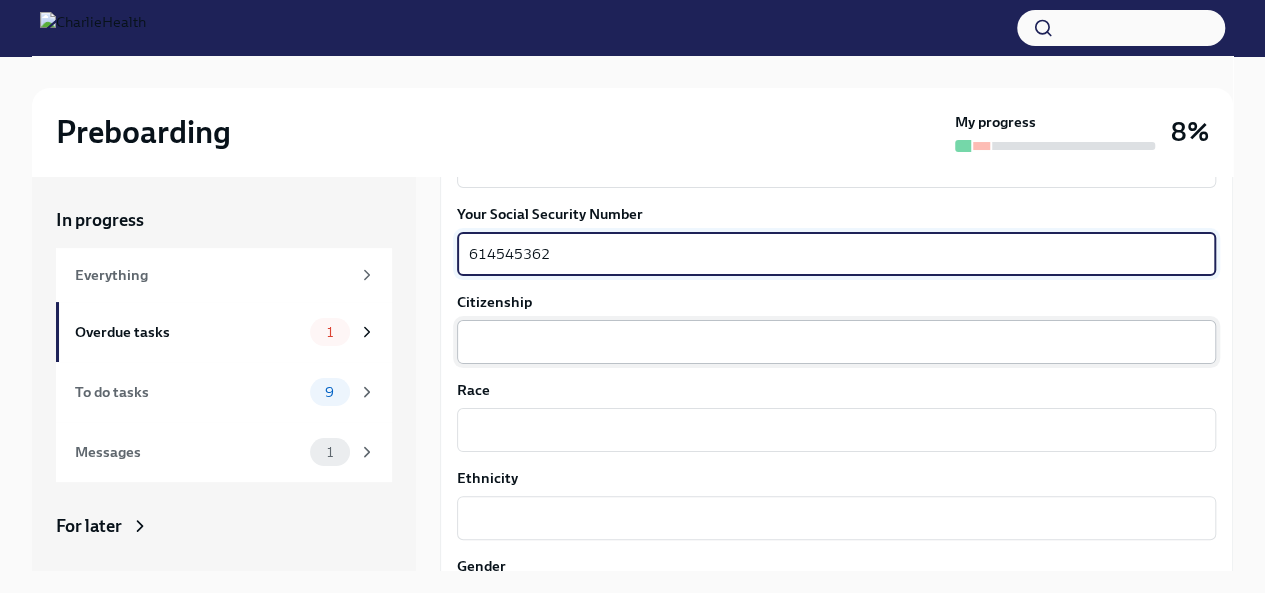 type on "614545362" 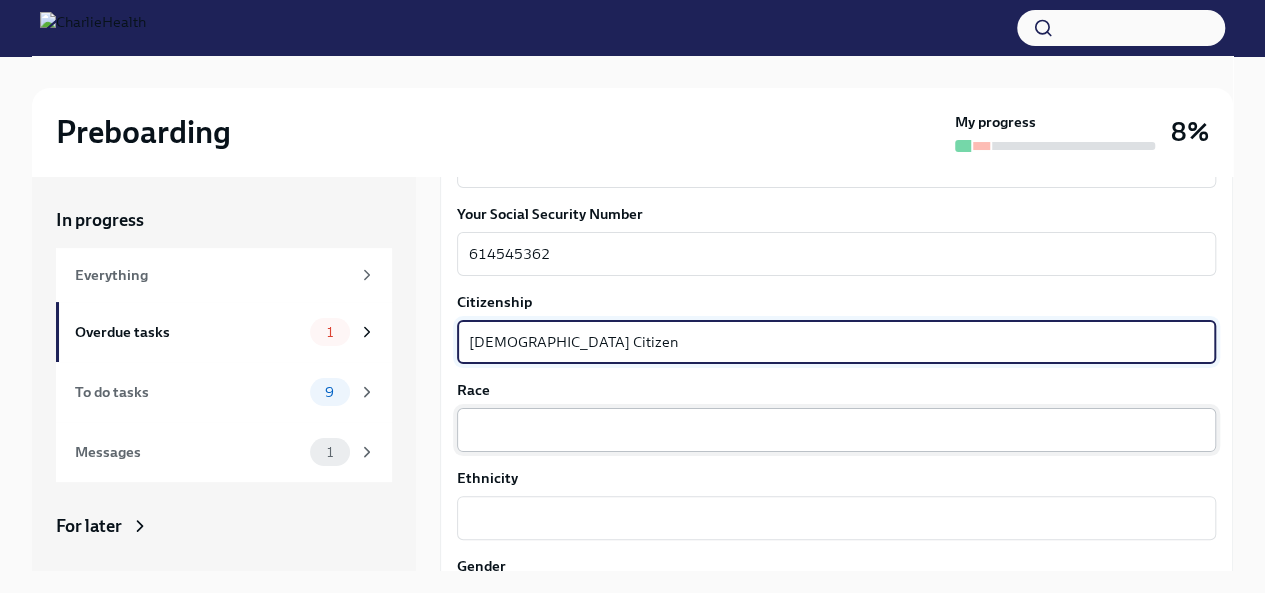 type on "[DEMOGRAPHIC_DATA] Citizen" 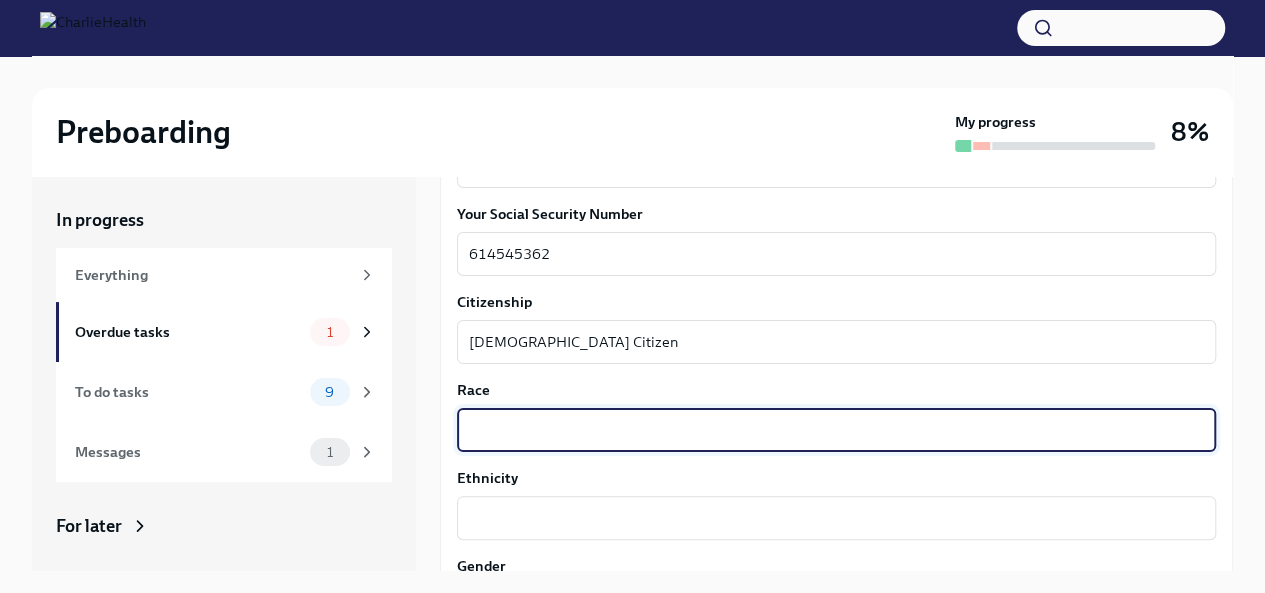 type on "L" 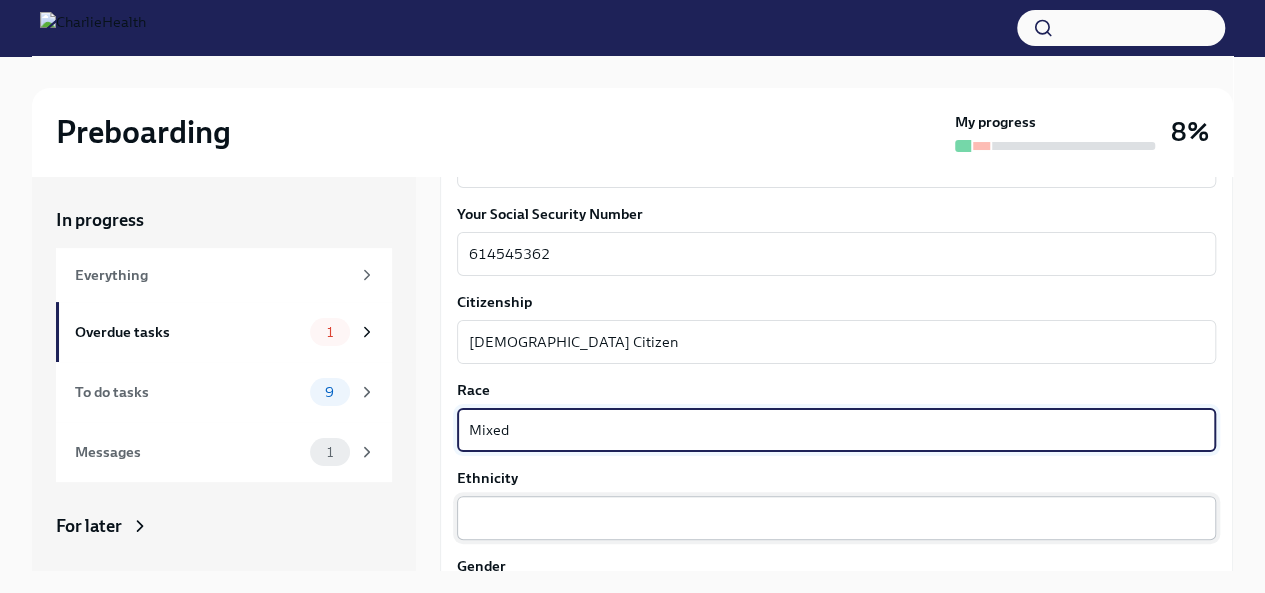 type on "Mixed" 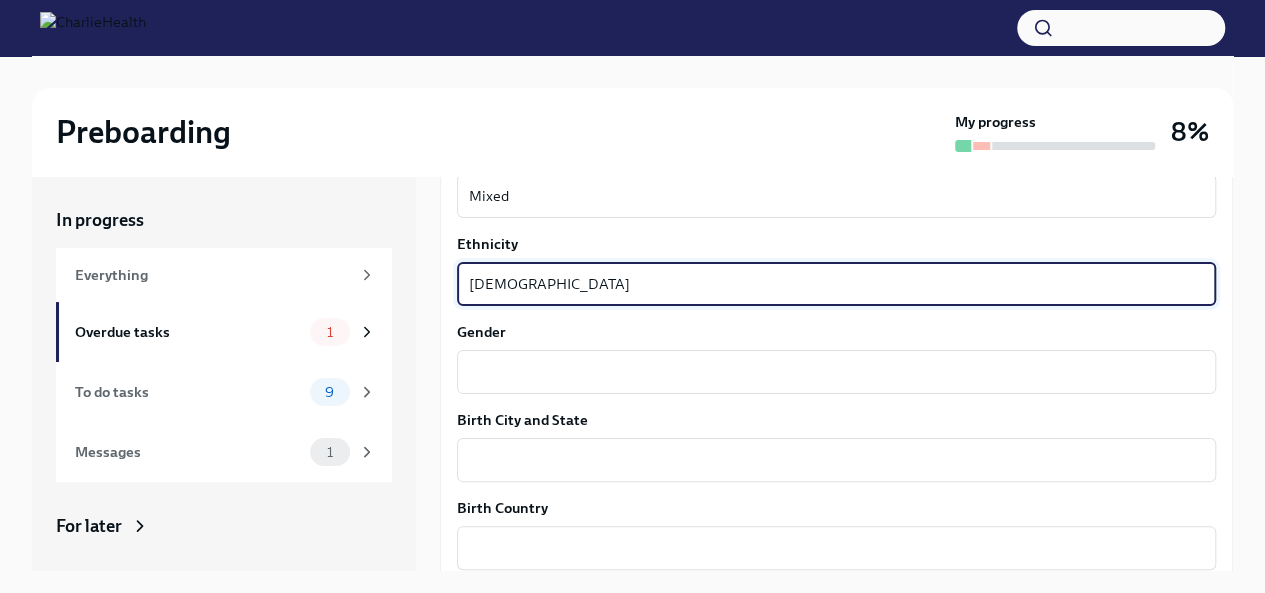 scroll, scrollTop: 1250, scrollLeft: 0, axis: vertical 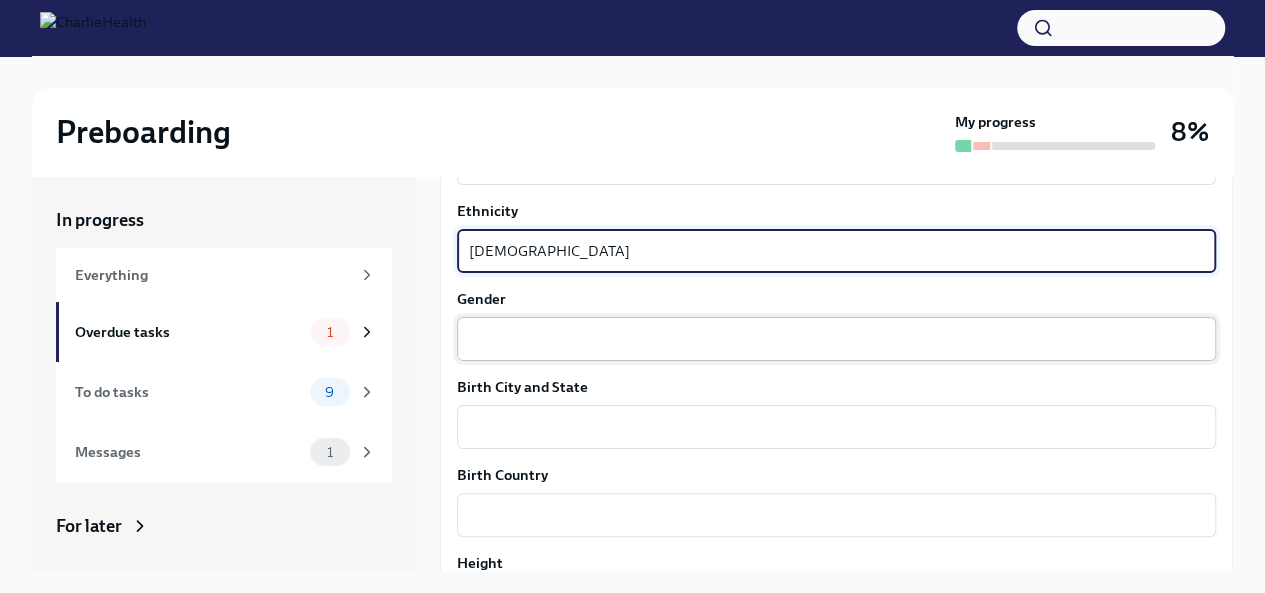 type on "[DEMOGRAPHIC_DATA]" 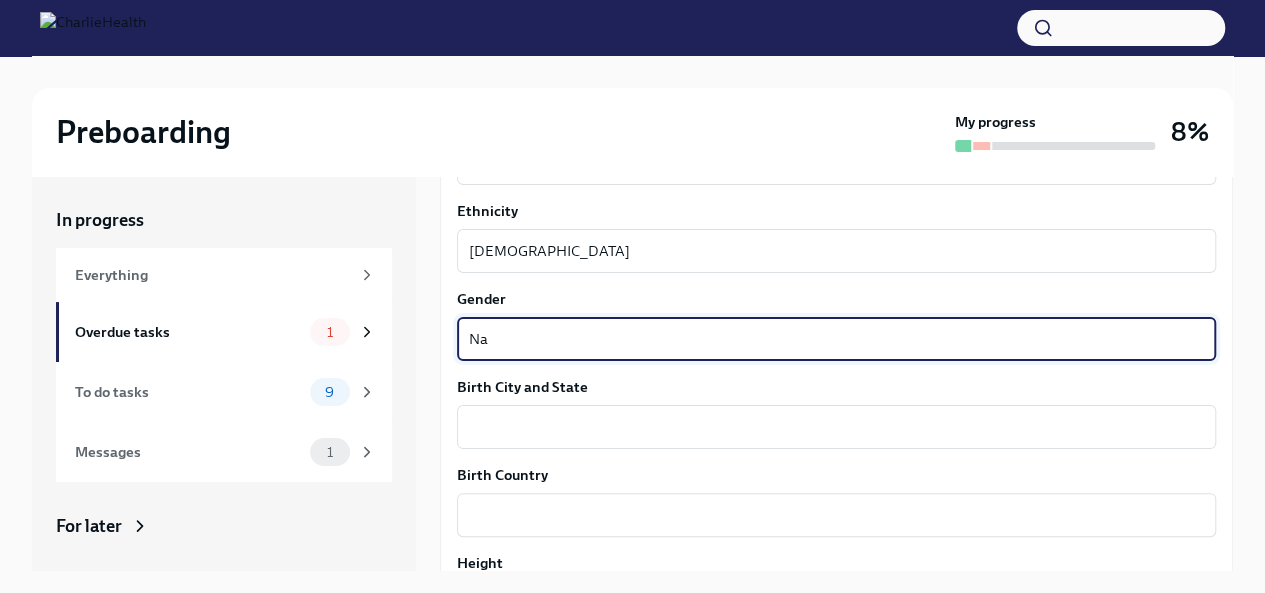 type on "N" 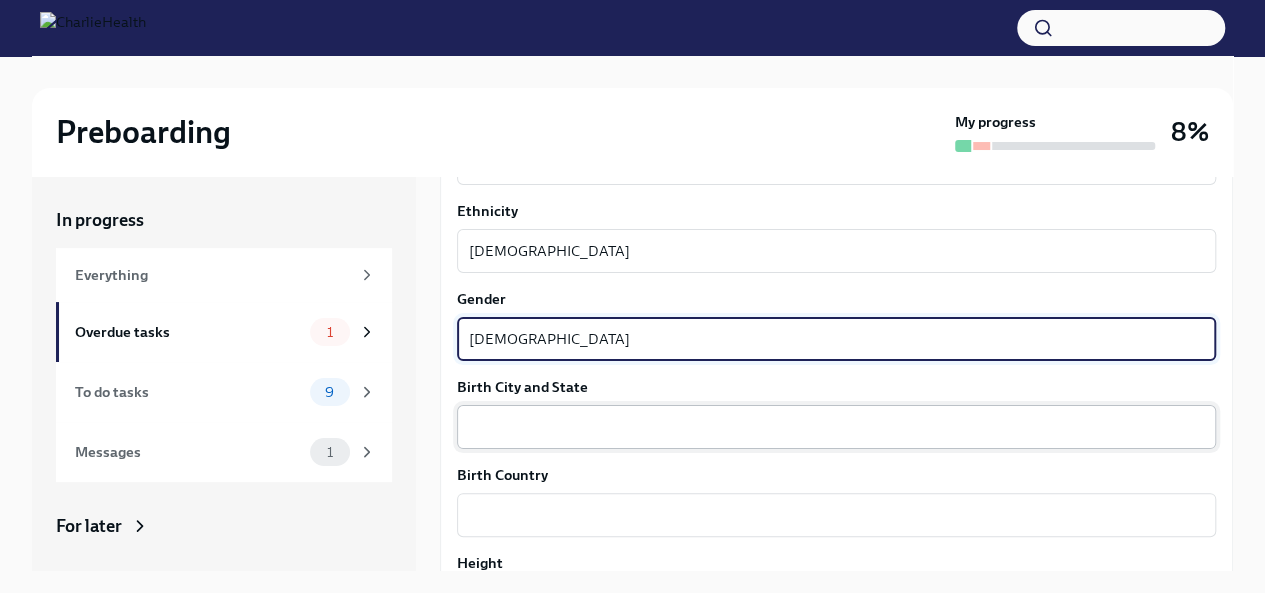 type on "[DEMOGRAPHIC_DATA]" 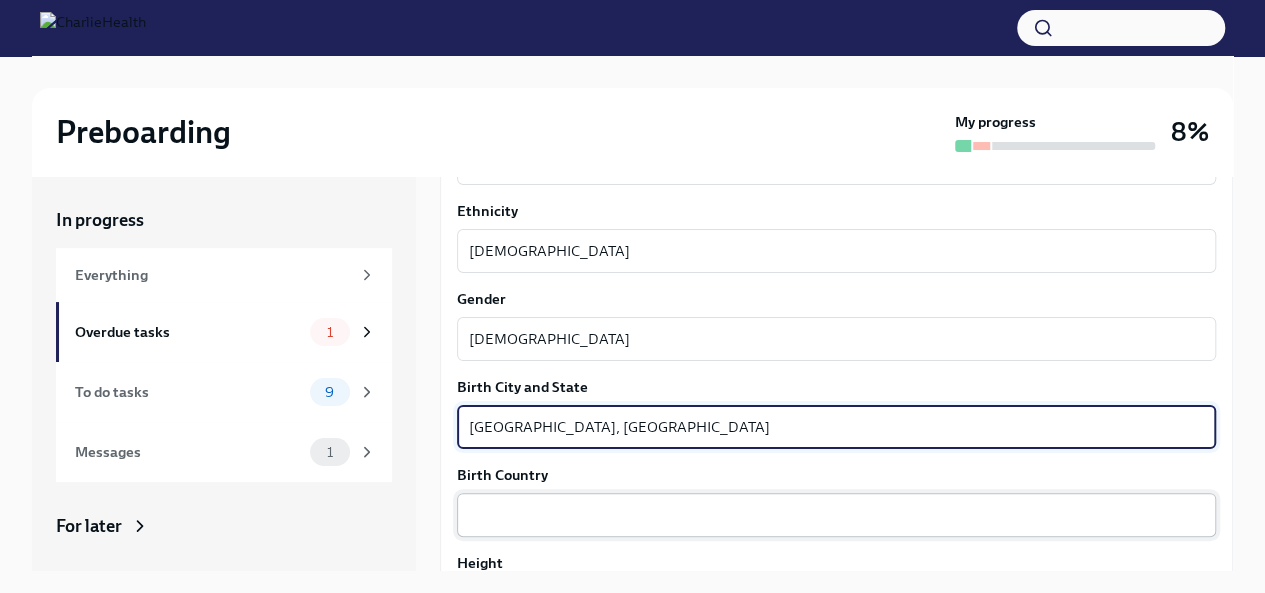 type on "[GEOGRAPHIC_DATA], [GEOGRAPHIC_DATA]" 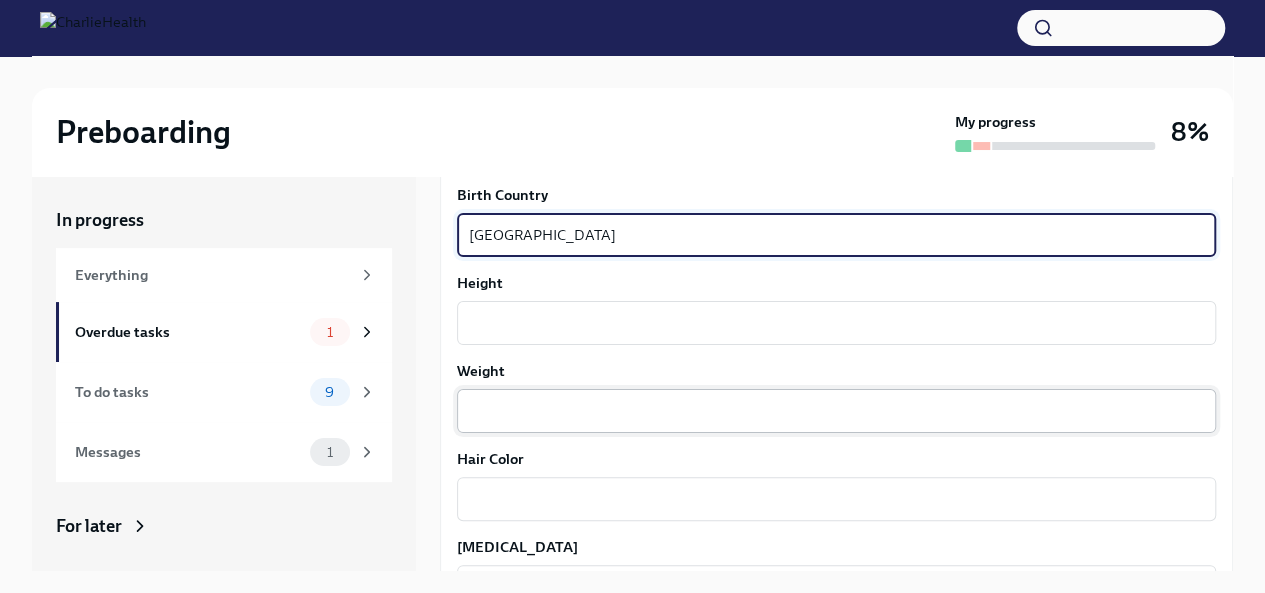 scroll, scrollTop: 1533, scrollLeft: 0, axis: vertical 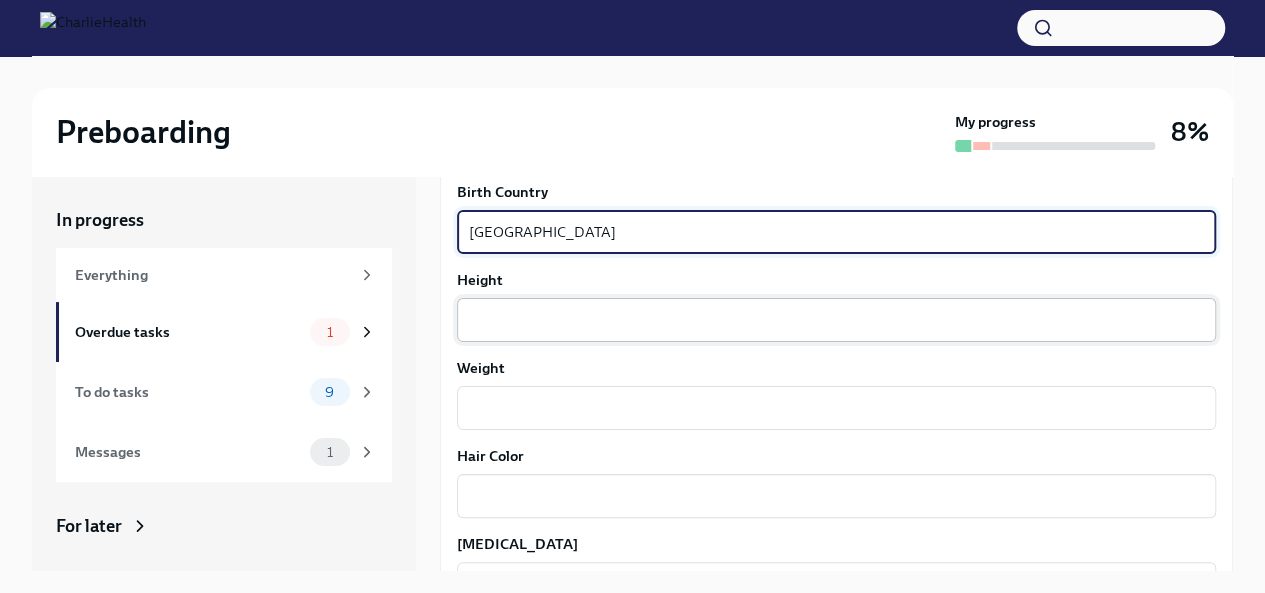 type on "[GEOGRAPHIC_DATA]" 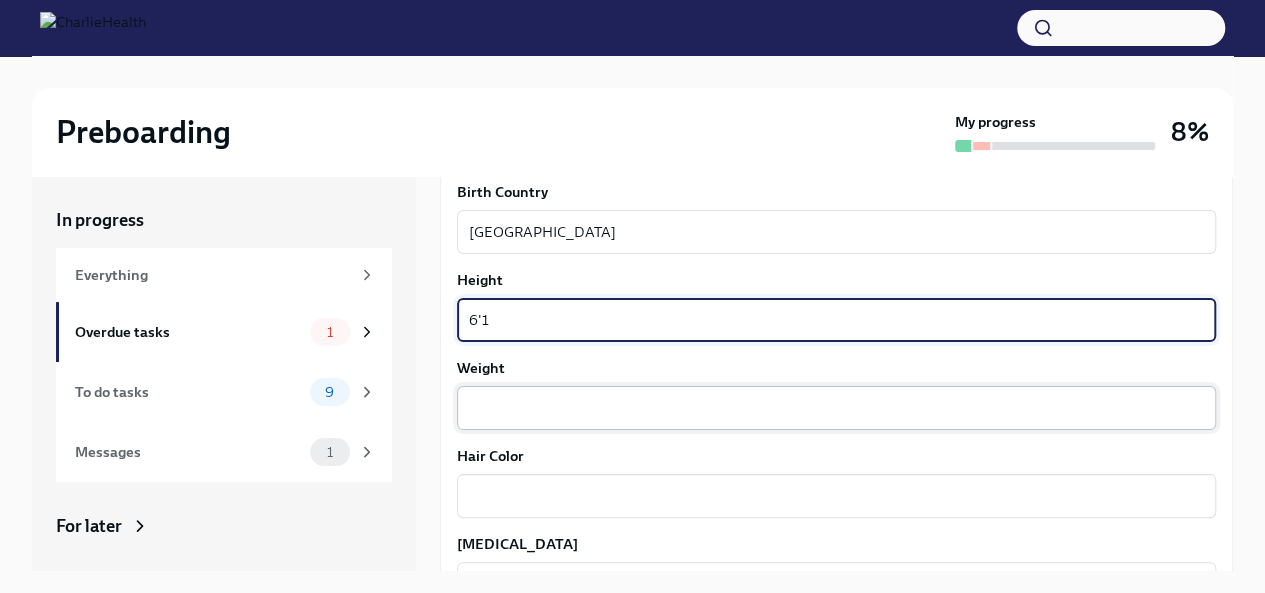 type on "6'1" 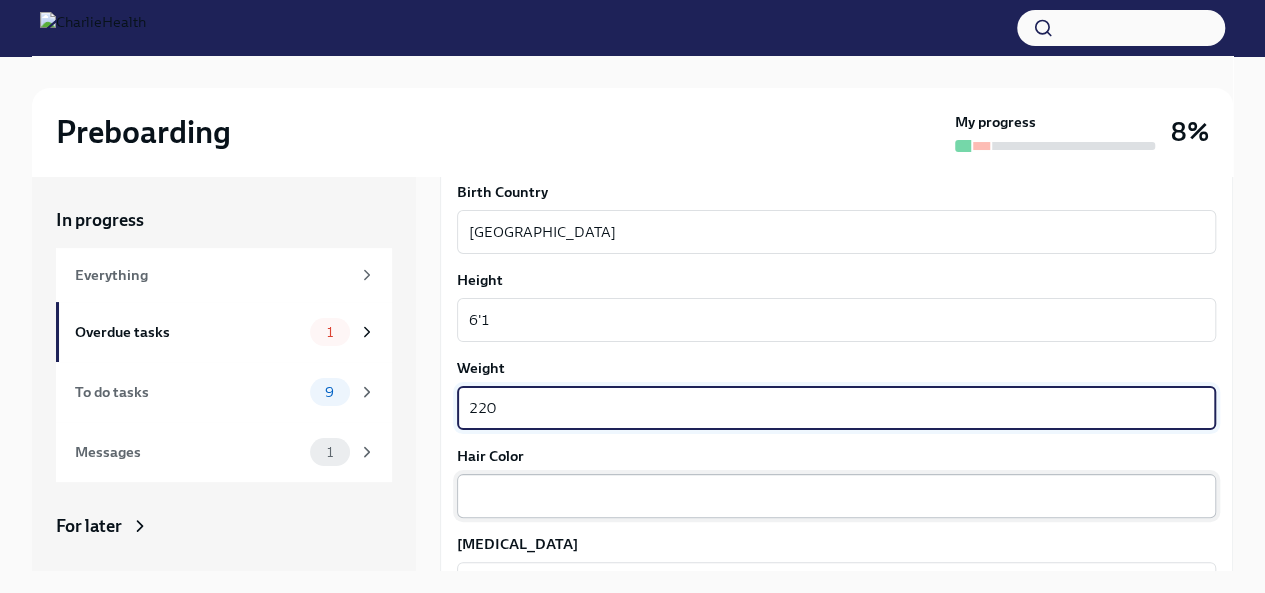 type on "220" 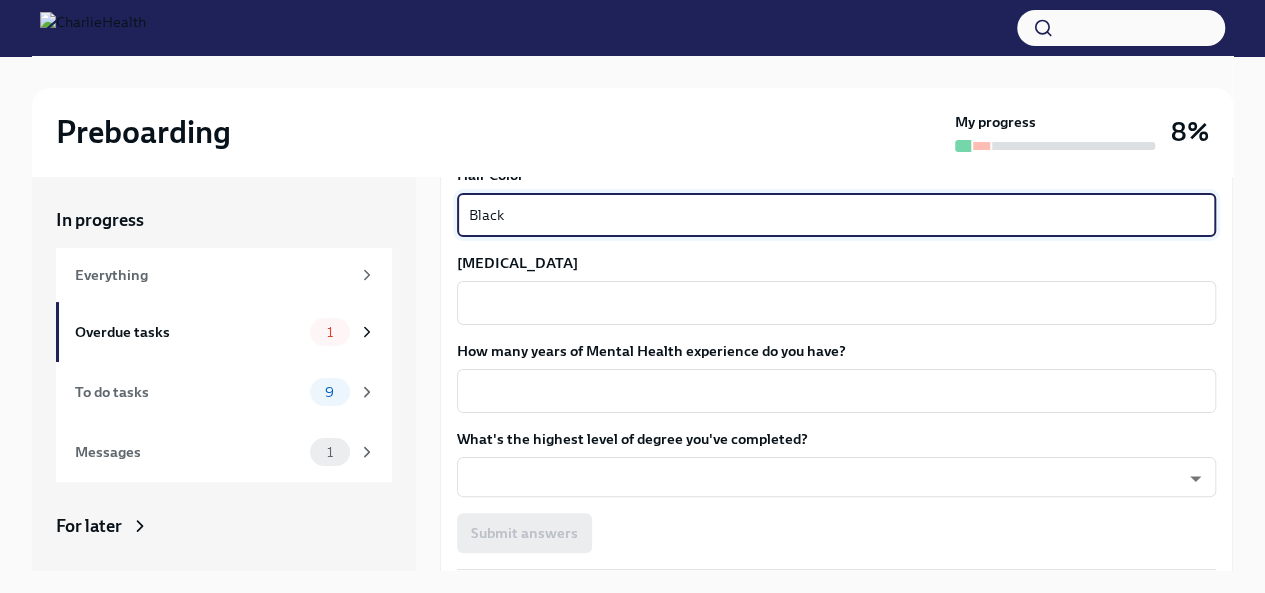 scroll, scrollTop: 1816, scrollLeft: 0, axis: vertical 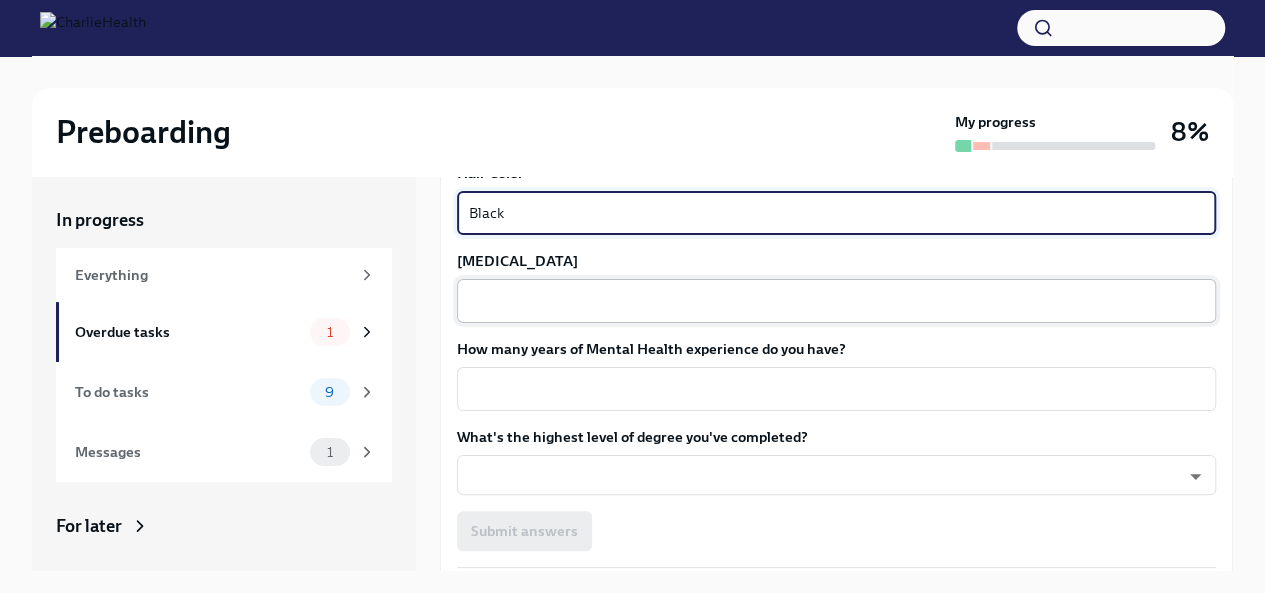 type on "Black" 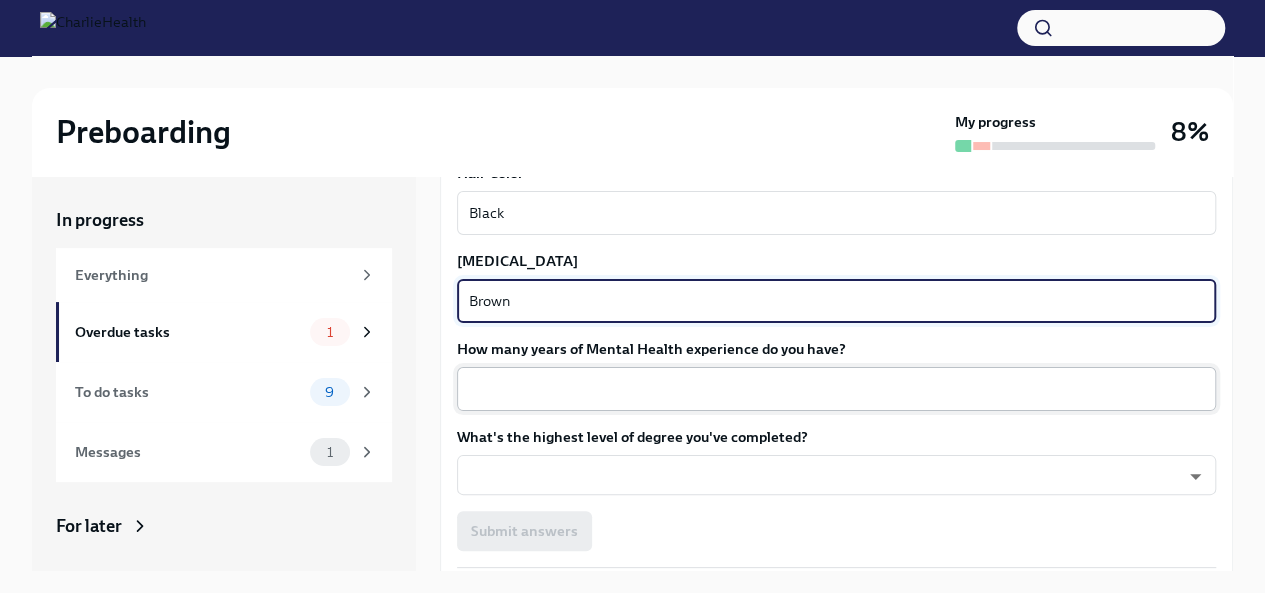 type on "Brown" 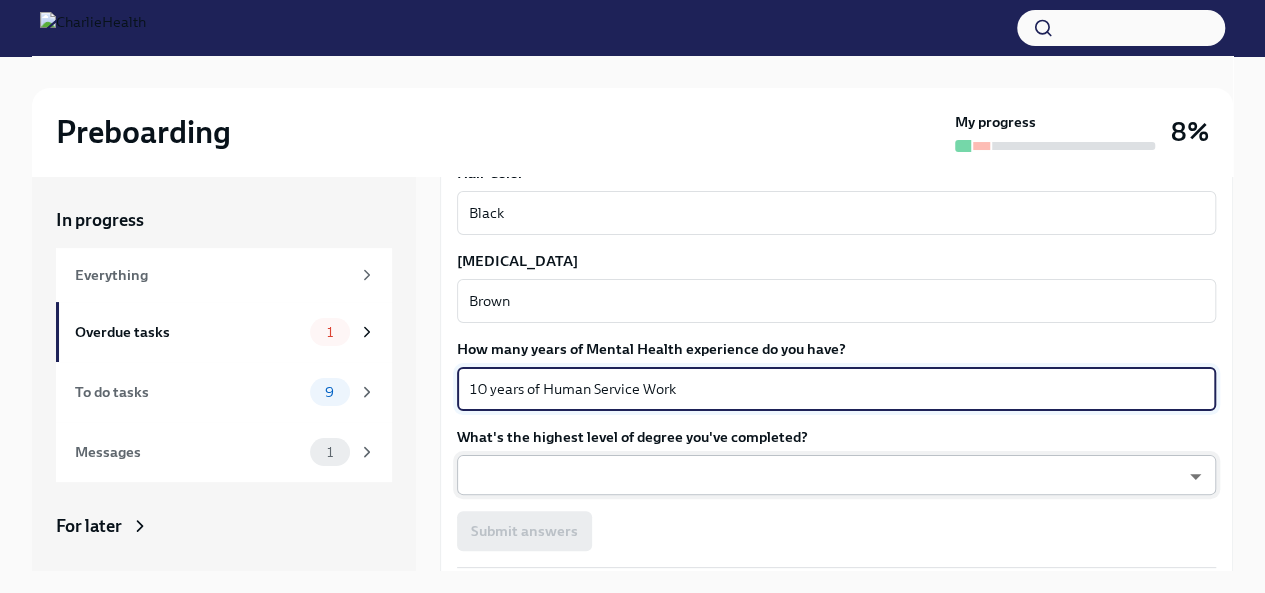 type on "10 years of Human Service Work" 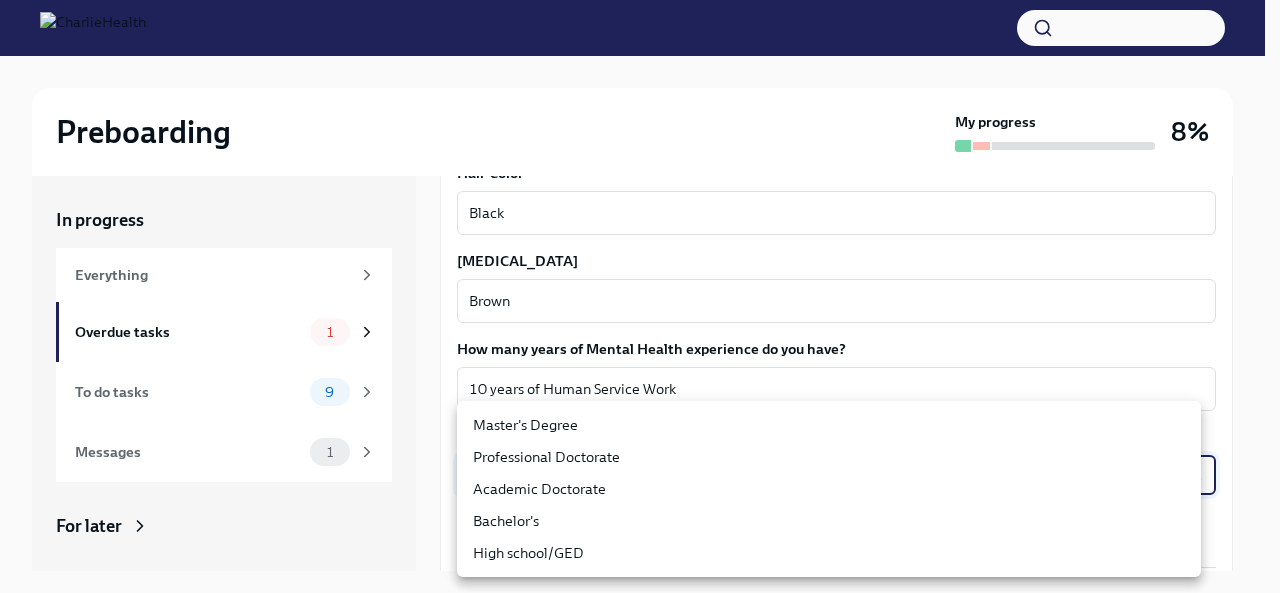 click on "Master's Degree" at bounding box center [829, 425] 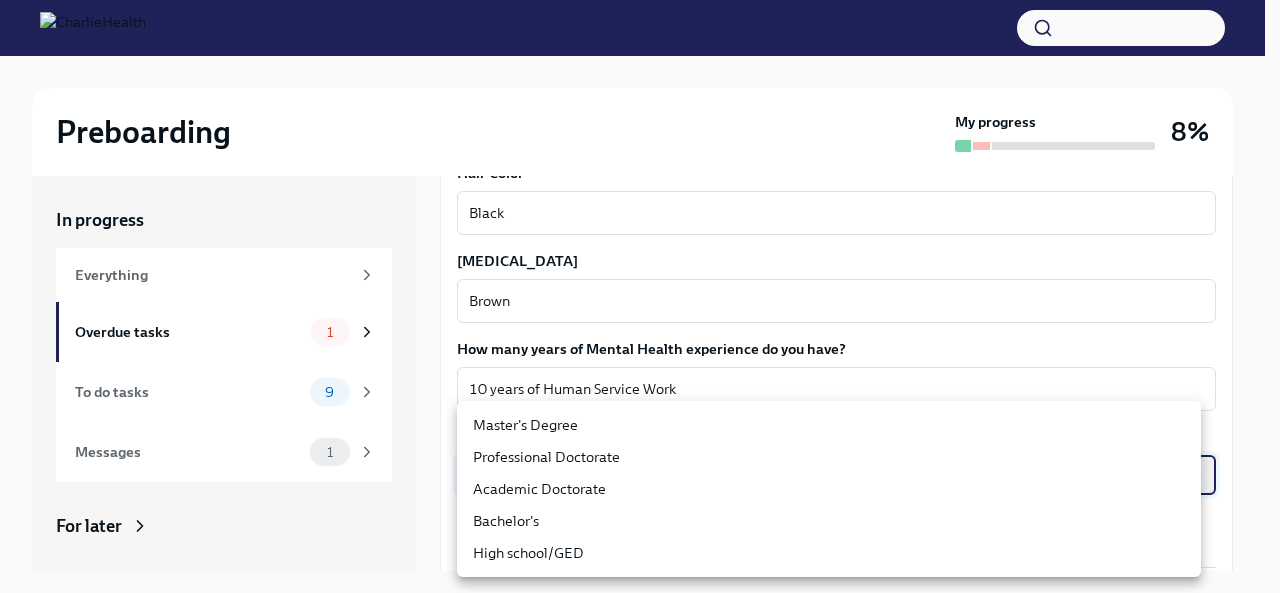 type on "2vBr-ghkD" 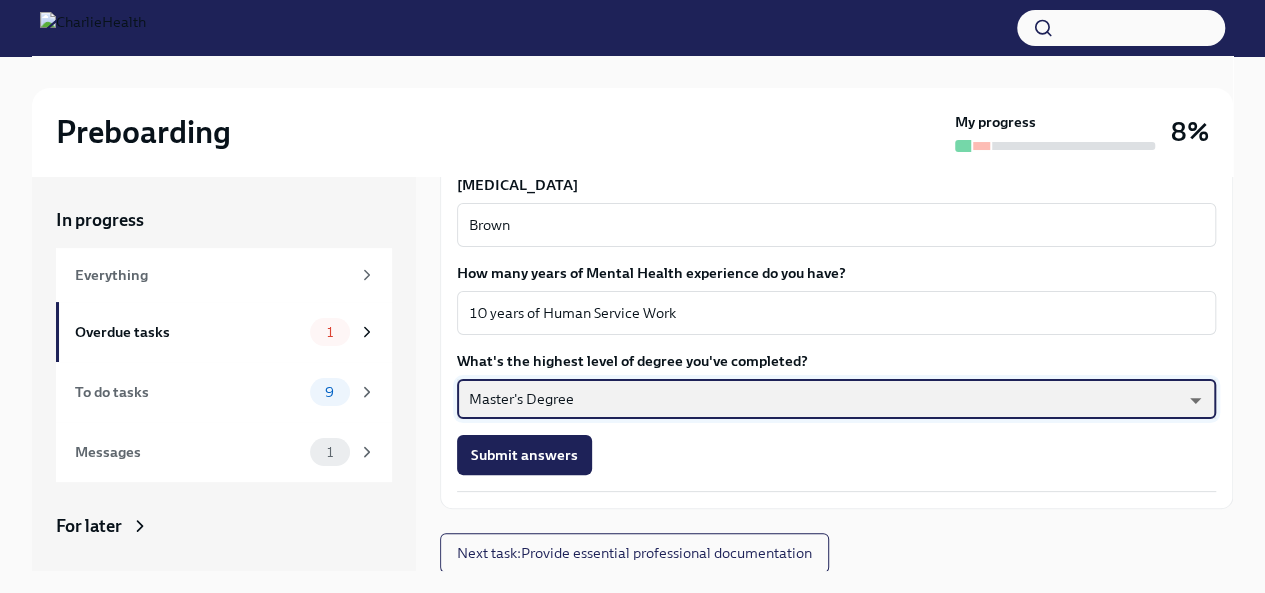scroll, scrollTop: 1892, scrollLeft: 0, axis: vertical 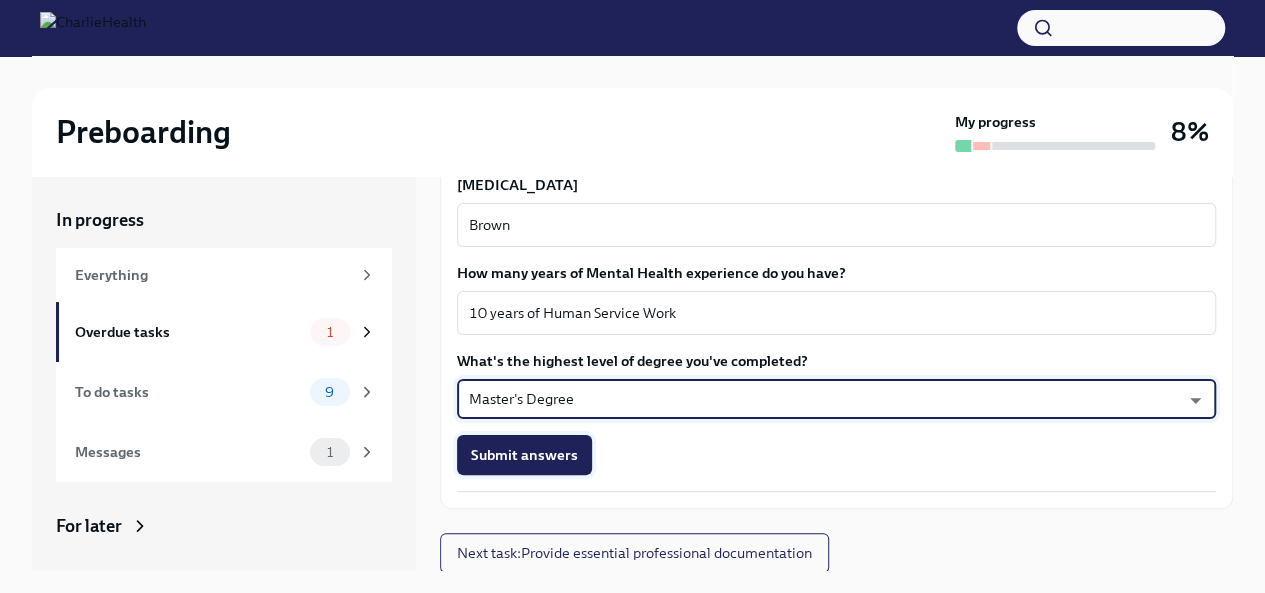 click on "Submit answers" at bounding box center [524, 455] 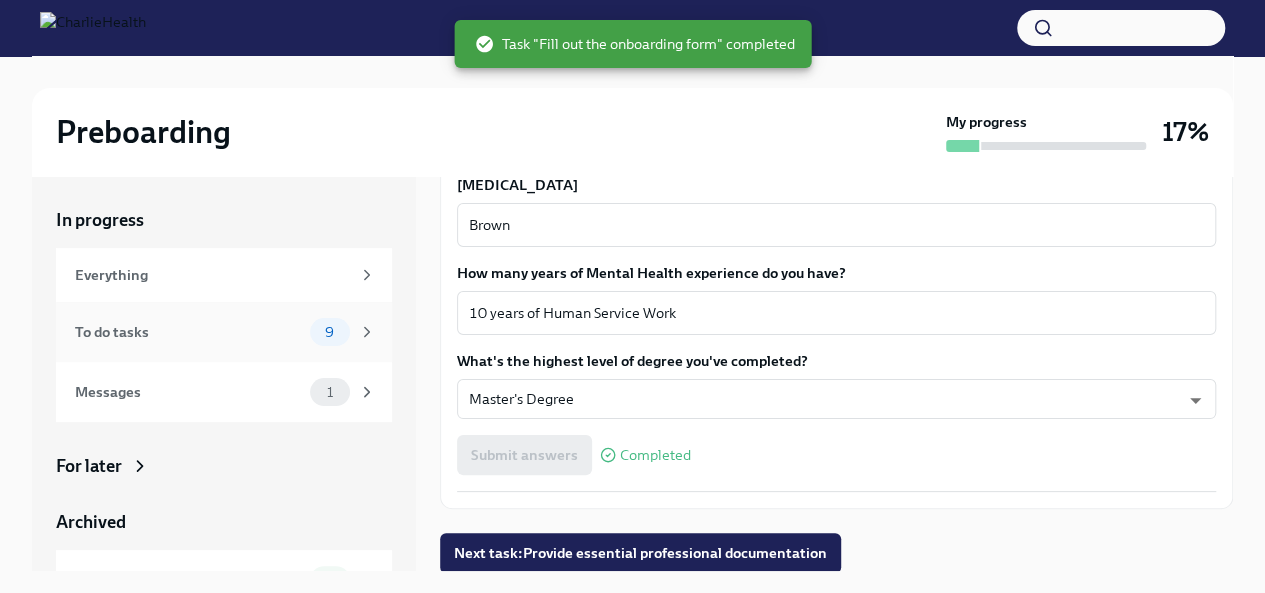click on "9" at bounding box center (329, 332) 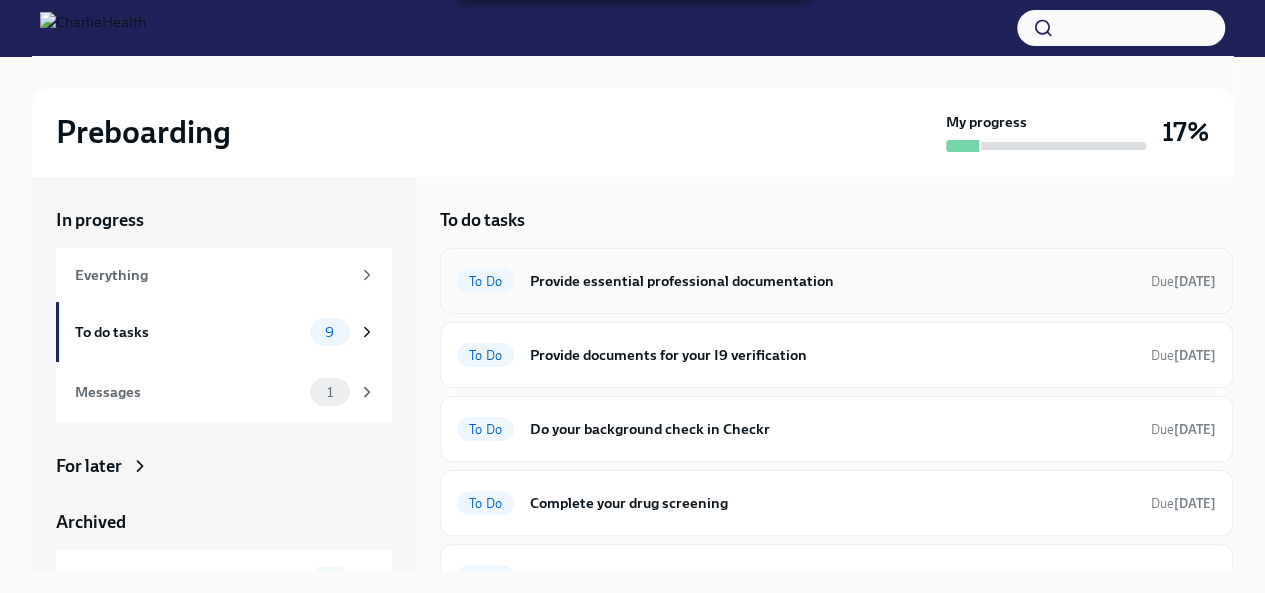 click on "To Do Provide essential professional documentation Due  [DATE]" at bounding box center (836, 281) 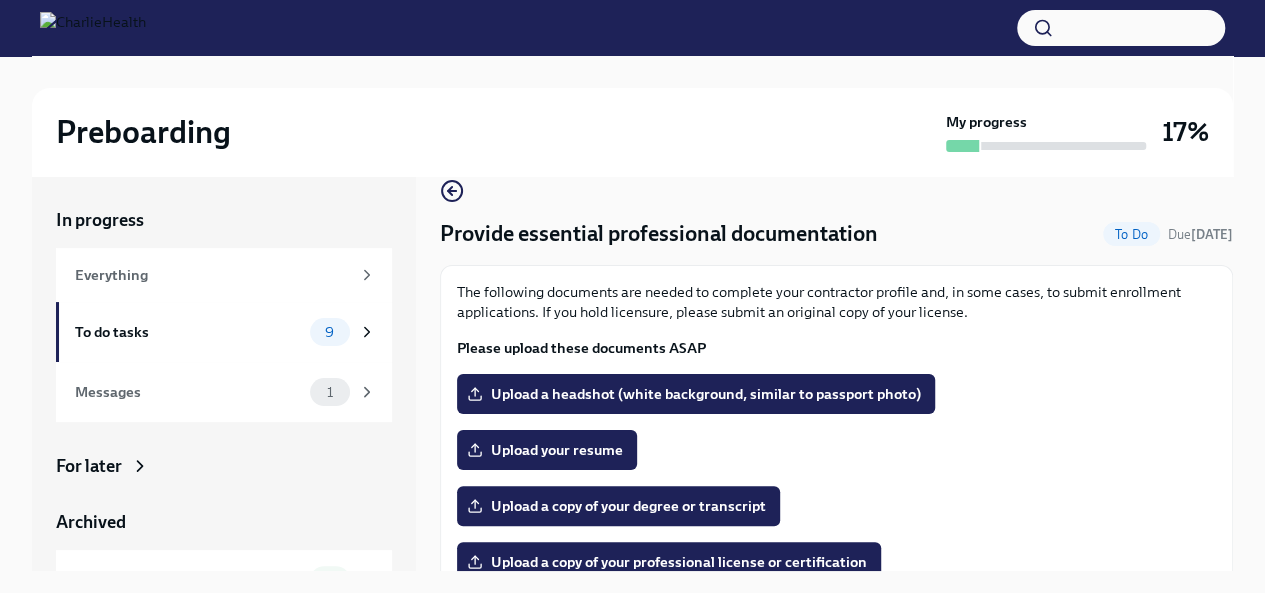 scroll, scrollTop: 0, scrollLeft: 0, axis: both 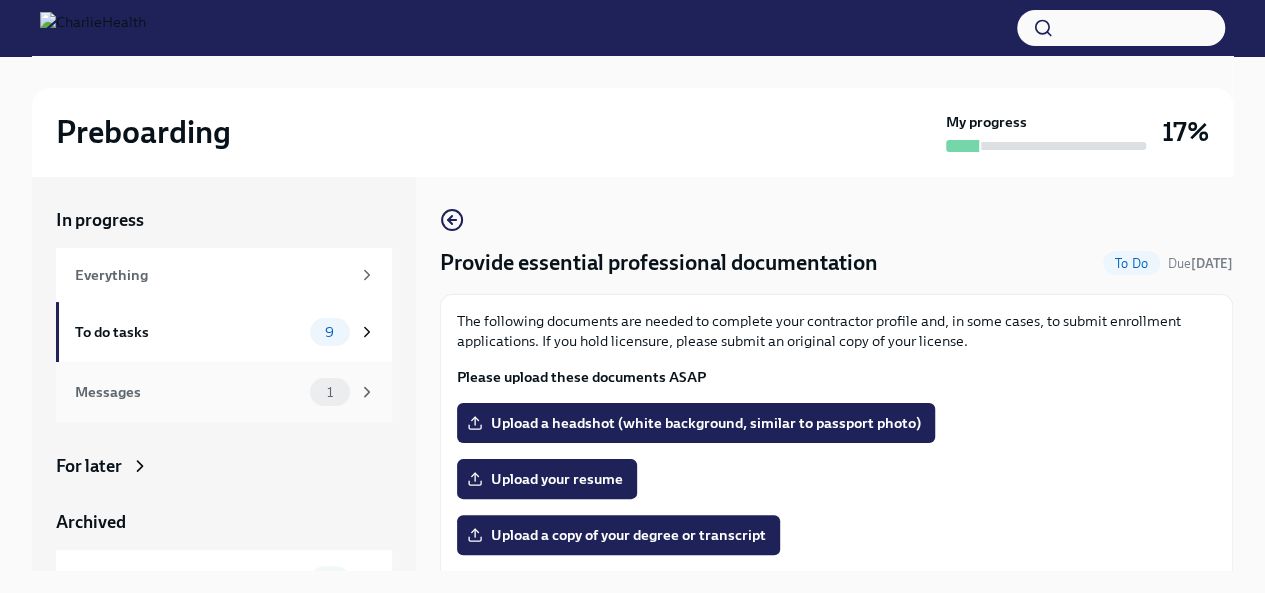 click on "Messages" at bounding box center (188, 392) 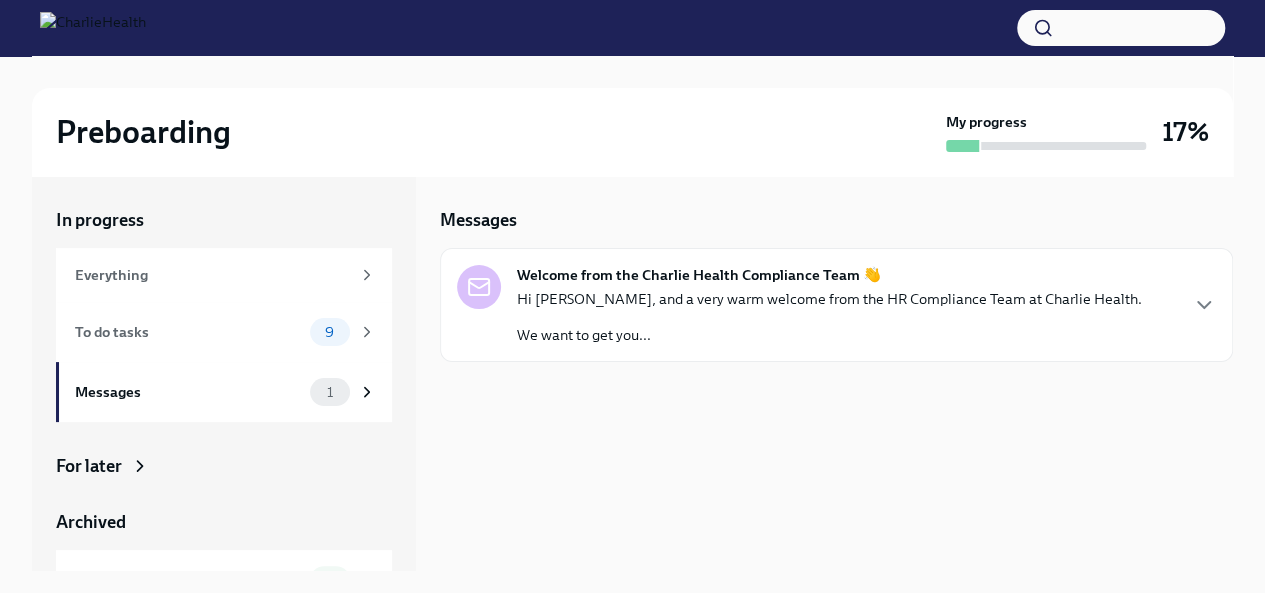 click on "Hi [PERSON_NAME], and a very warm welcome from the HR Compliance Team at Charlie Health.
We want to get you..." at bounding box center [829, 317] 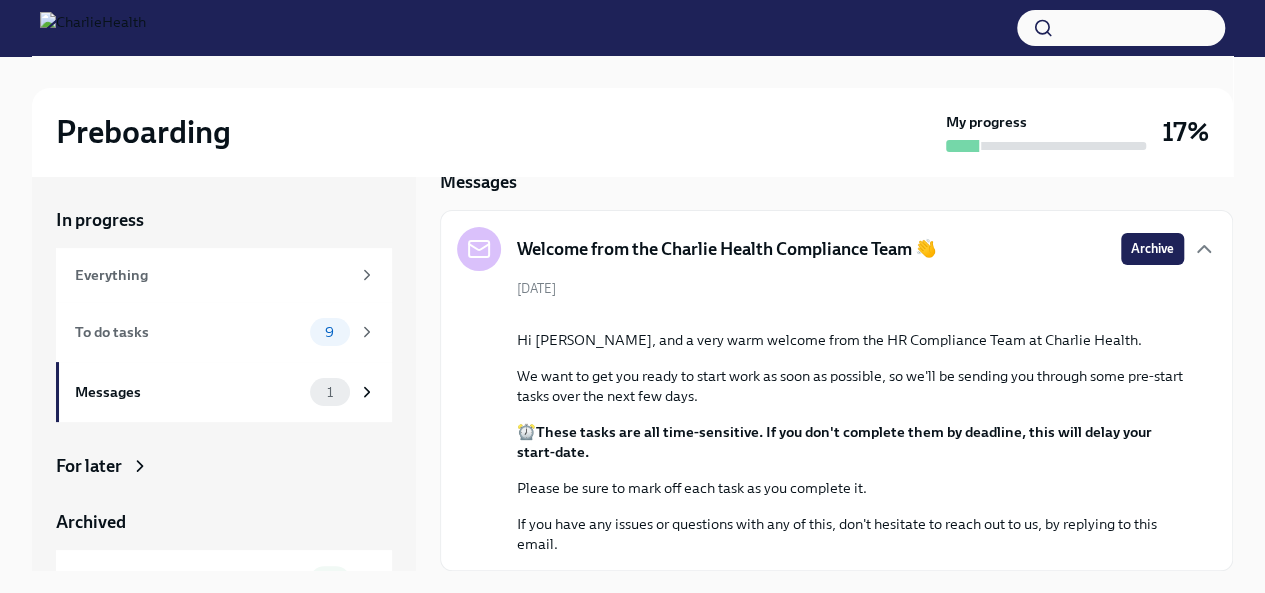 scroll, scrollTop: 224, scrollLeft: 0, axis: vertical 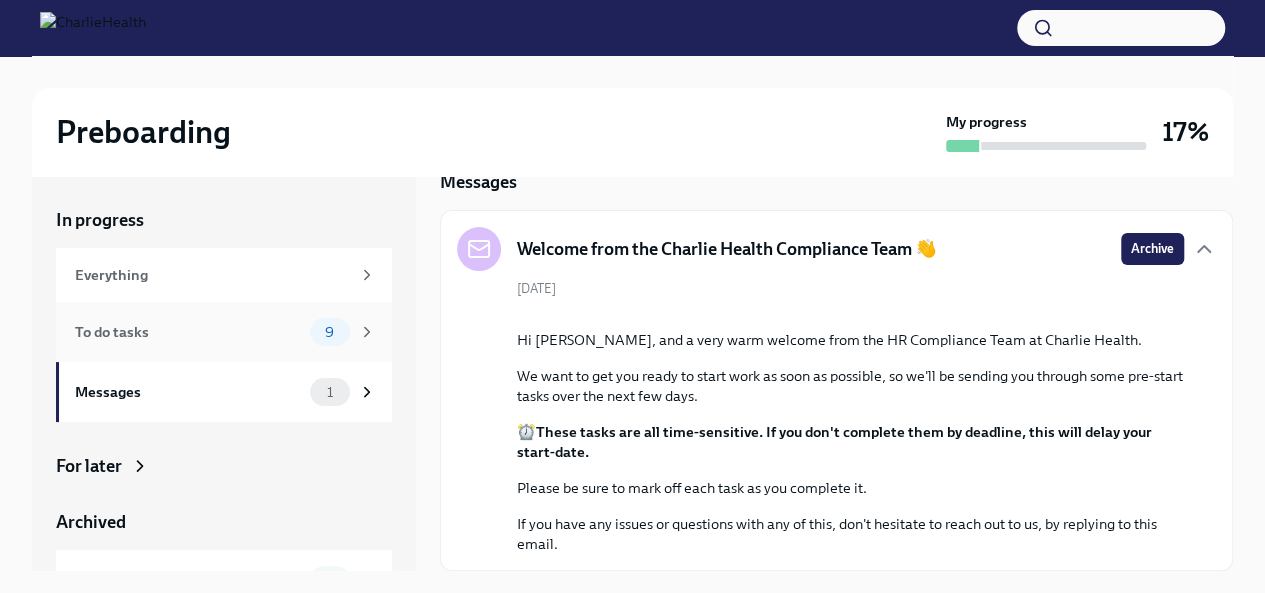 click on "To do tasks" at bounding box center [188, 332] 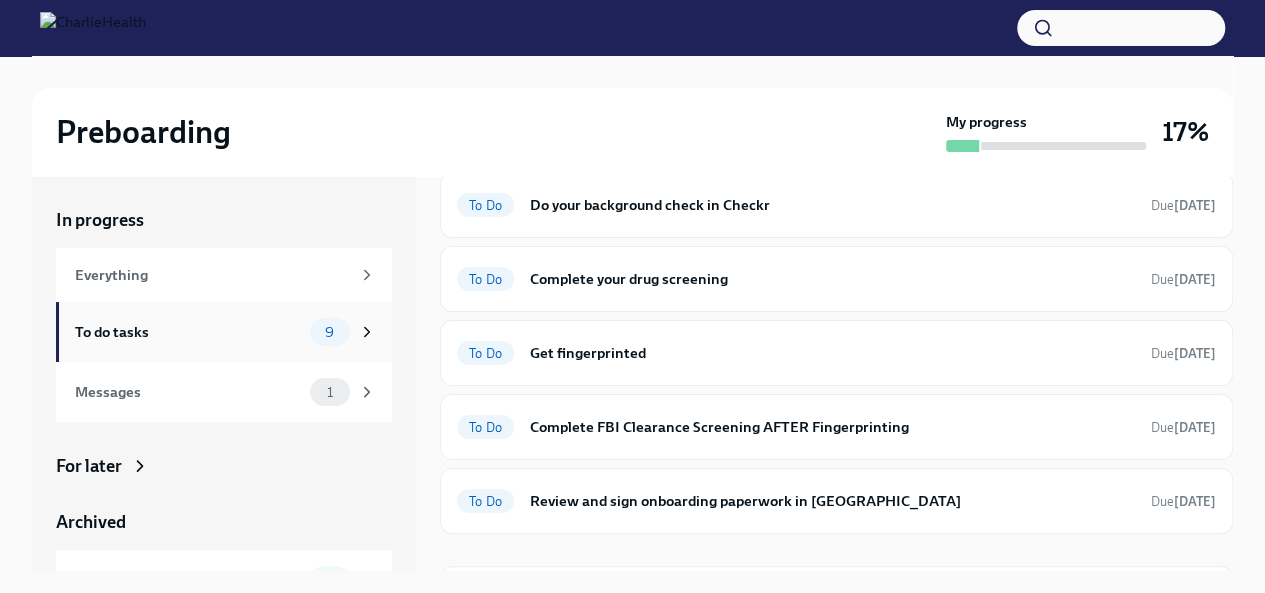 click on "To do tasks" at bounding box center [188, 332] 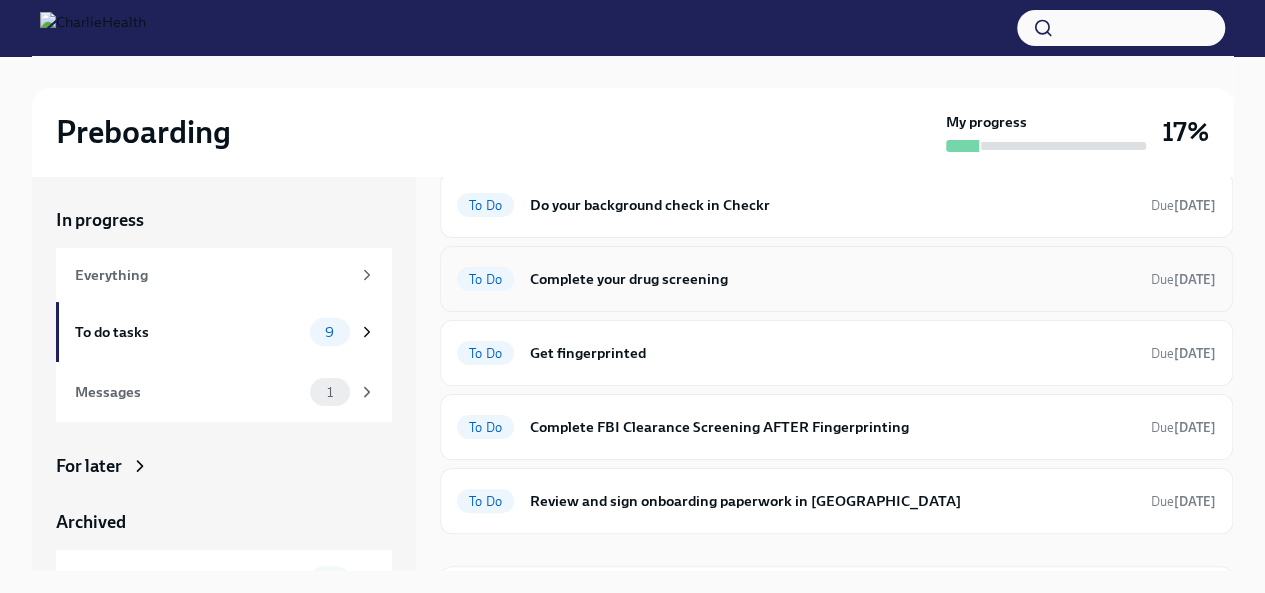 click on "Complete your drug screening" at bounding box center (832, 279) 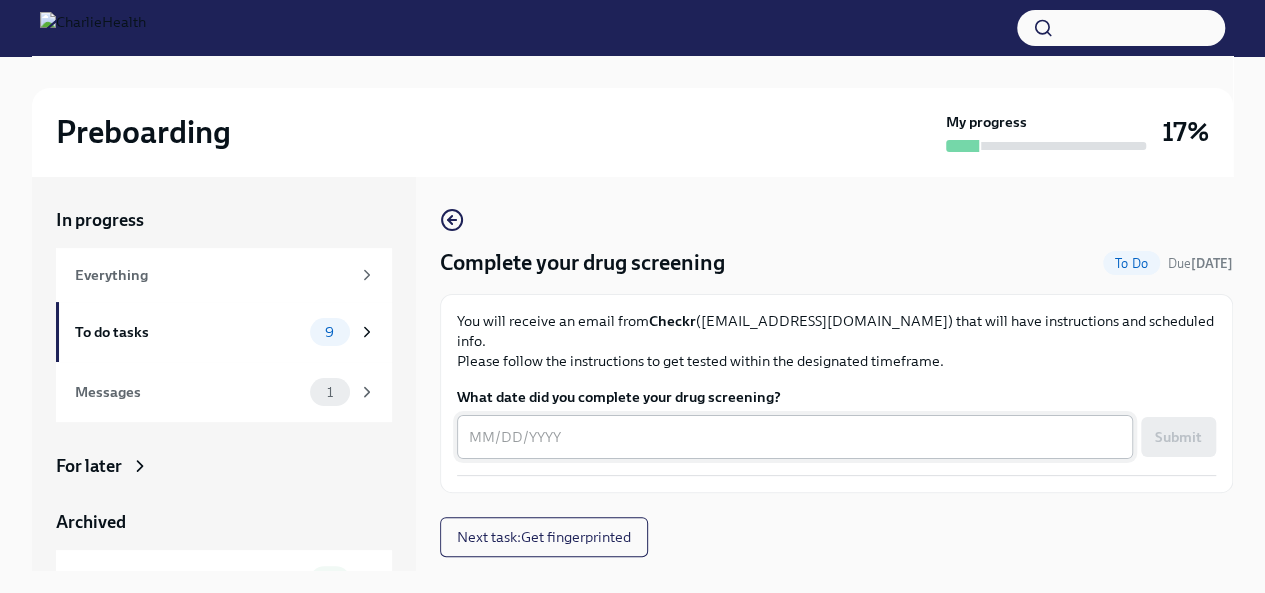 click on "What date did you complete your drug screening?" at bounding box center [795, 437] 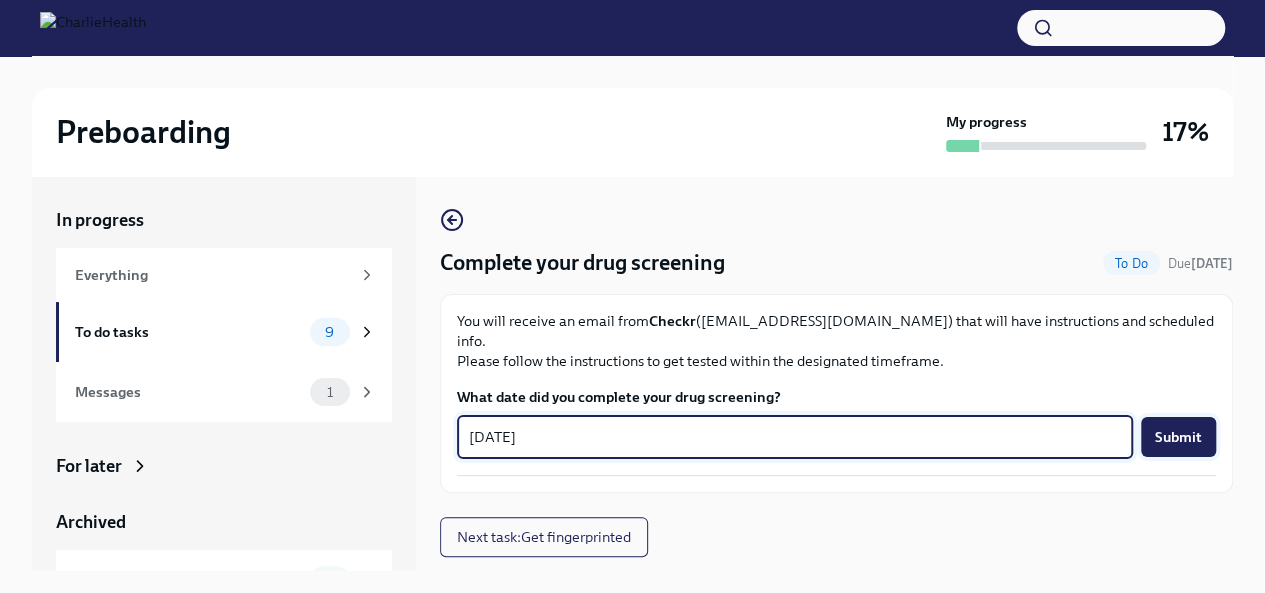 type on "[DATE]" 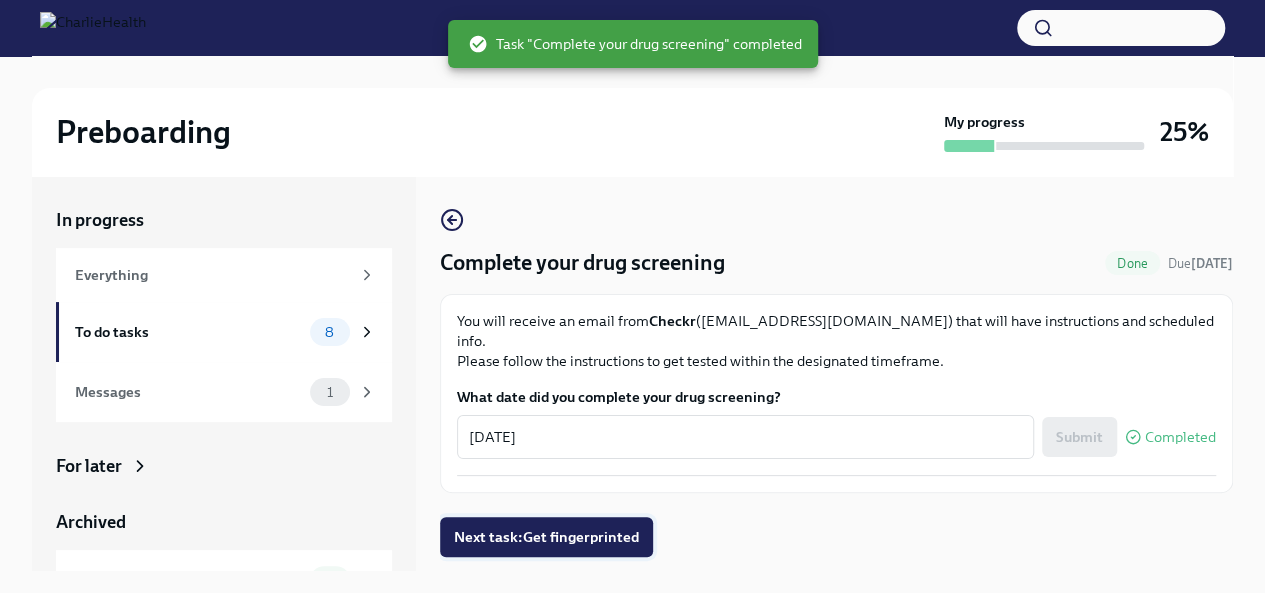 click on "Next task :  Get fingerprinted" at bounding box center [546, 537] 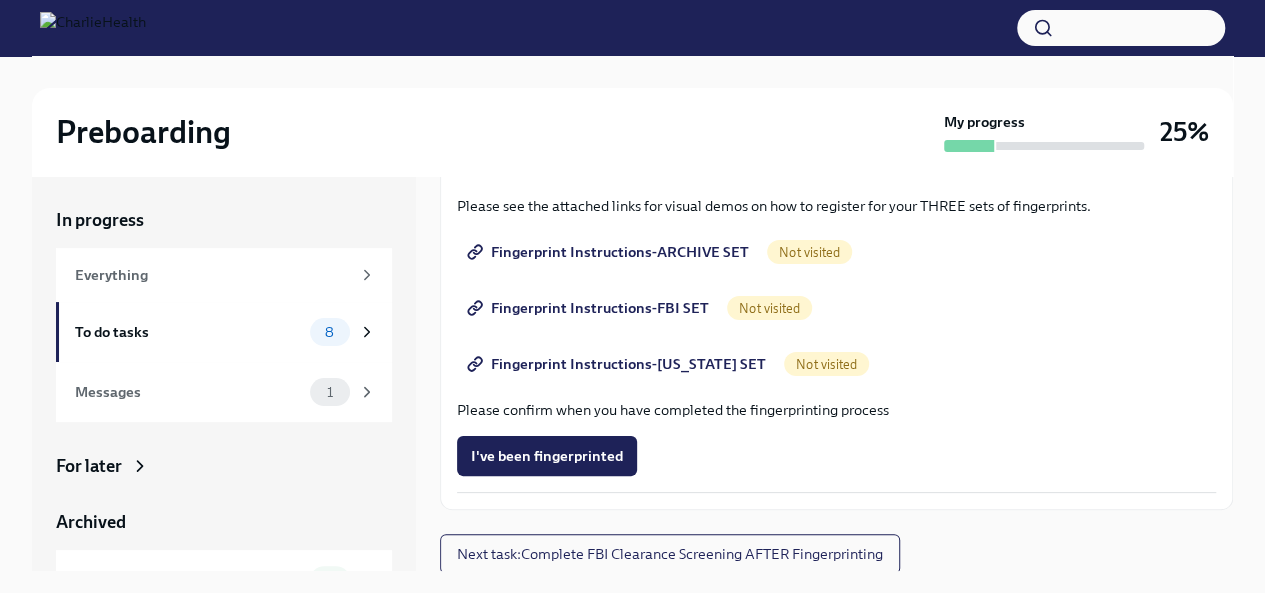 scroll, scrollTop: 284, scrollLeft: 0, axis: vertical 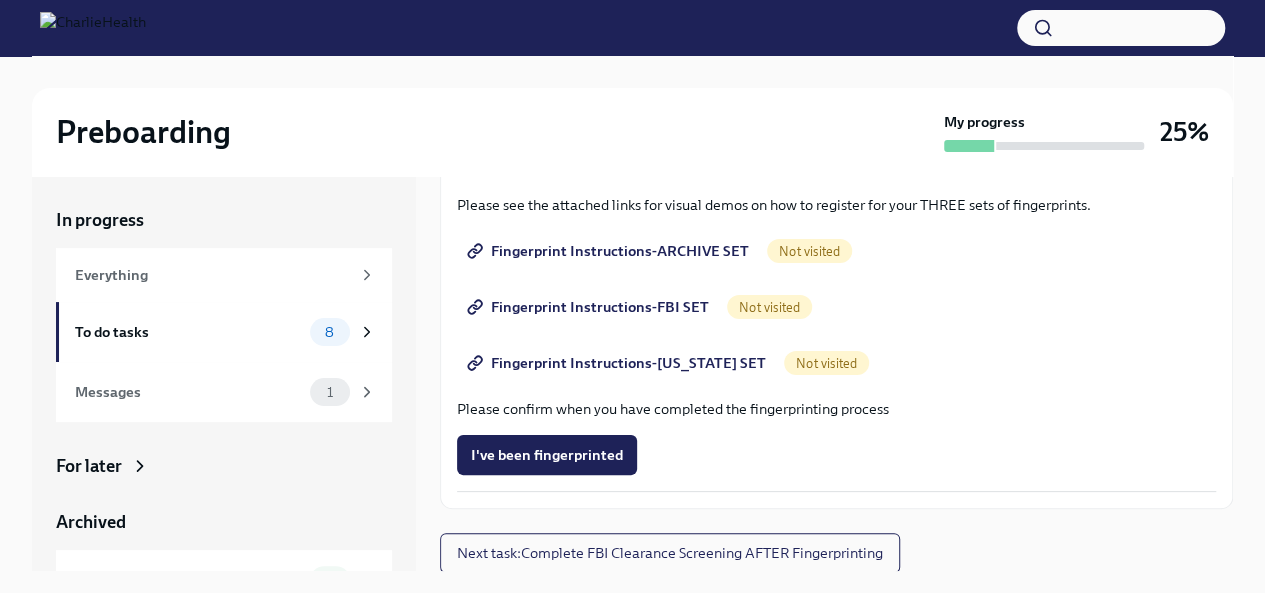 click on "Fingerprint Instructions-ARCHIVE SET" at bounding box center (610, 251) 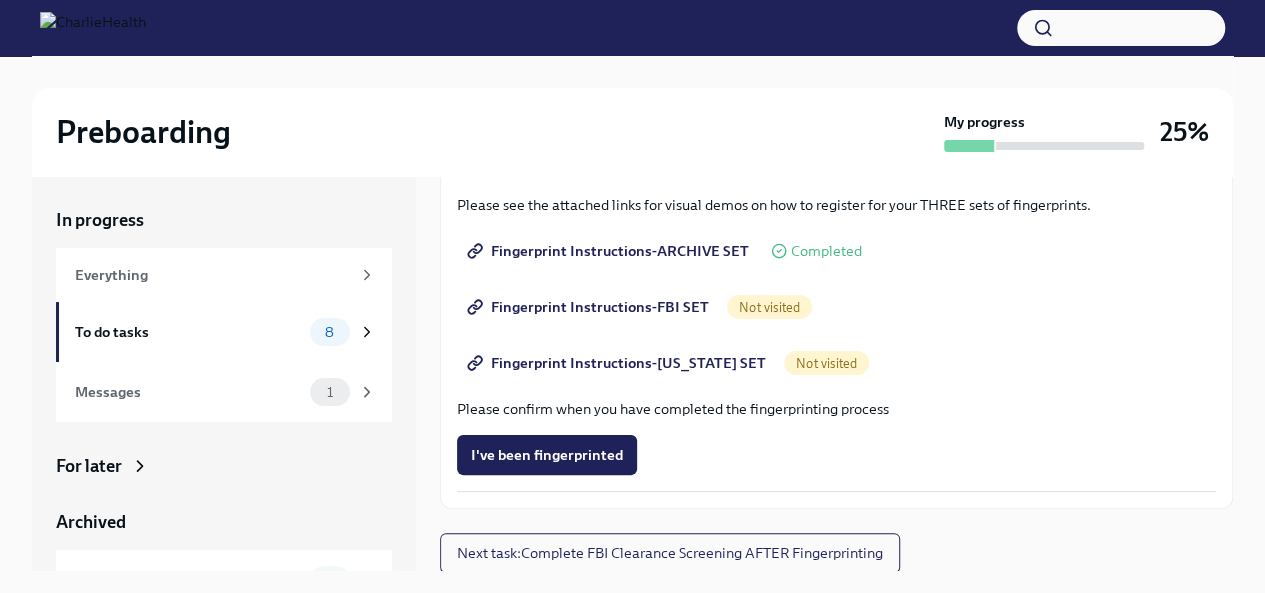 click on "Fingerprint Instructions-FBI SET" at bounding box center (590, 307) 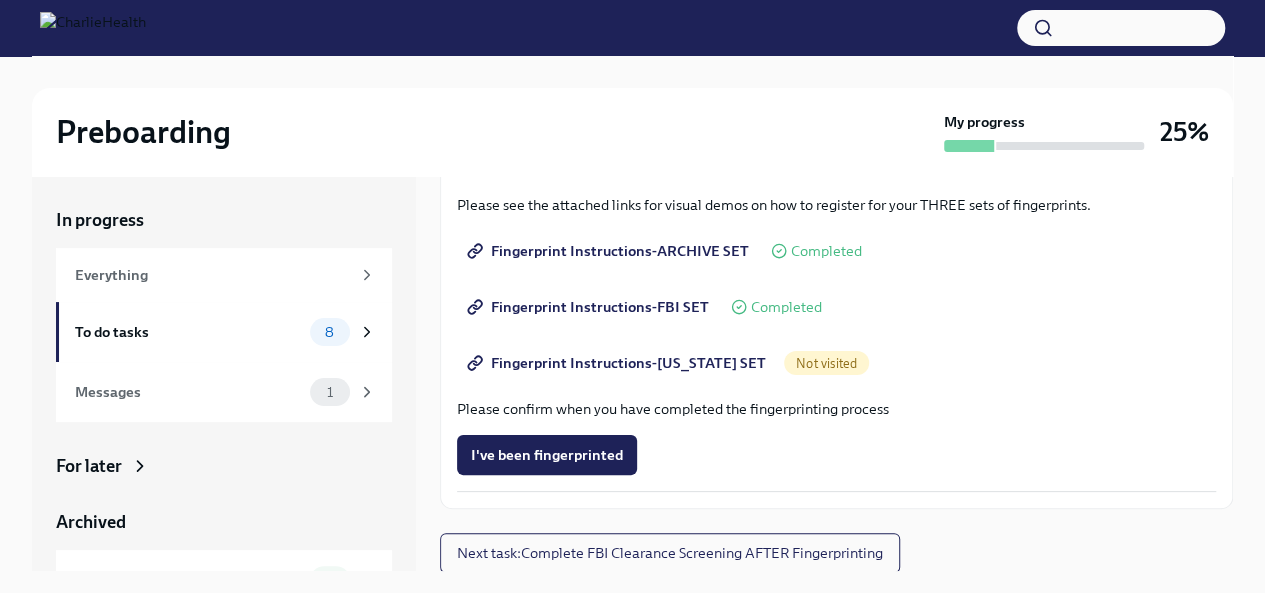 click on "Fingerprint Instructions-[US_STATE] SET" at bounding box center [618, 363] 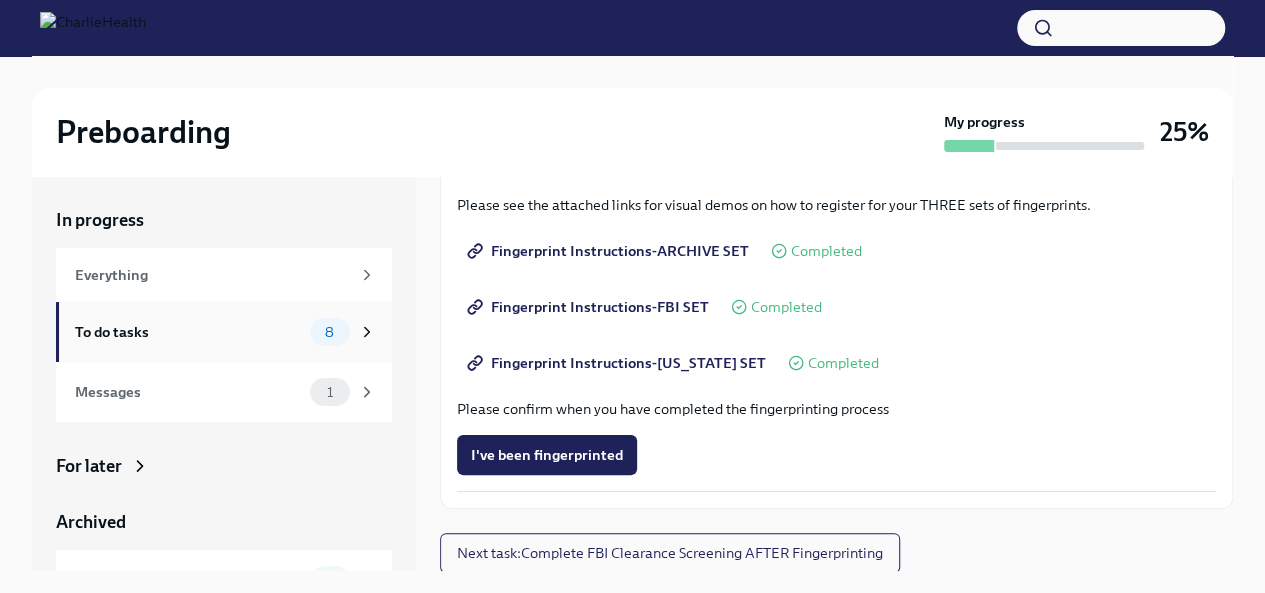 click on "8" at bounding box center [329, 332] 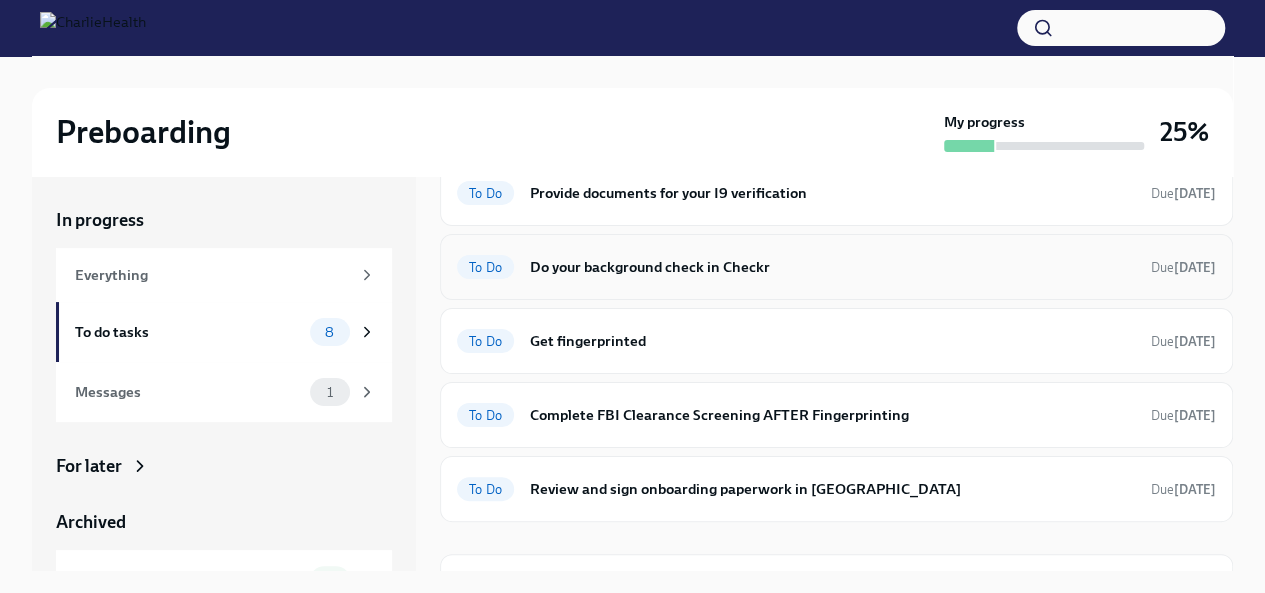 scroll, scrollTop: 166, scrollLeft: 0, axis: vertical 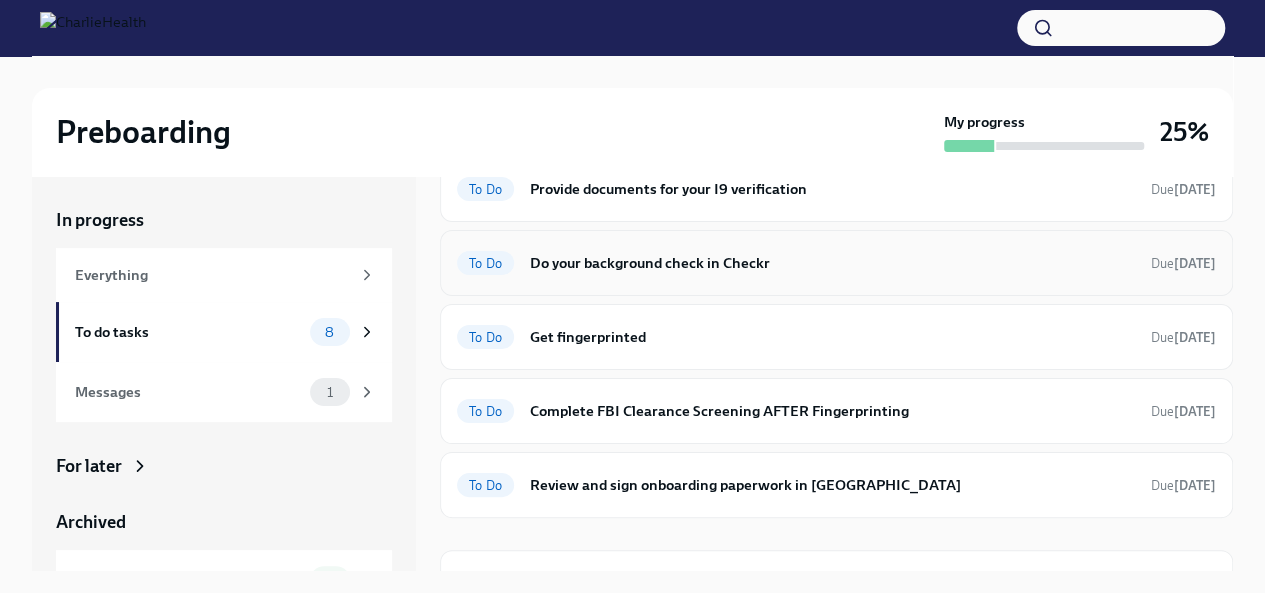 click on "Do your background check in Checkr" at bounding box center (832, 263) 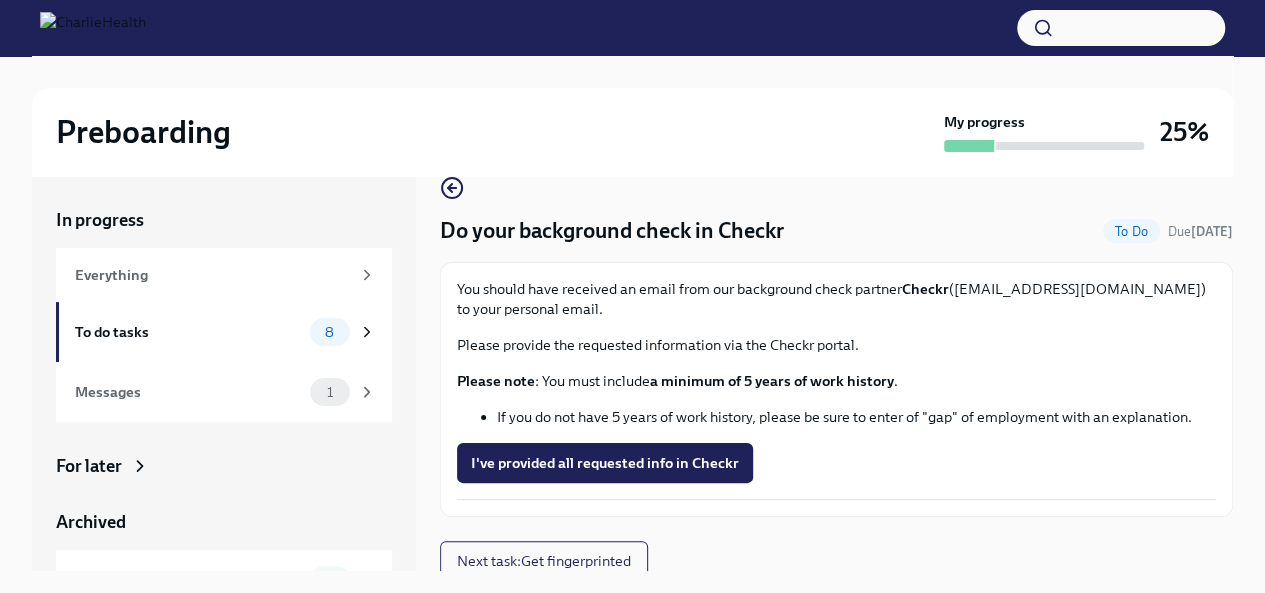 scroll, scrollTop: 40, scrollLeft: 0, axis: vertical 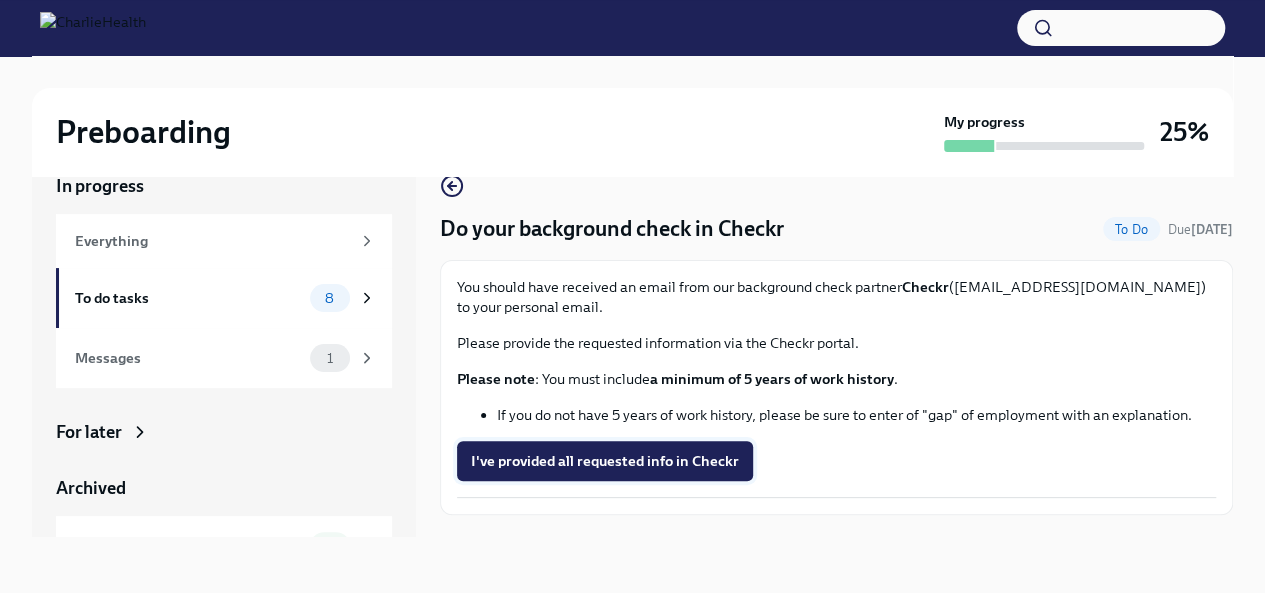click on "I've provided all requested info in Checkr" at bounding box center [605, 461] 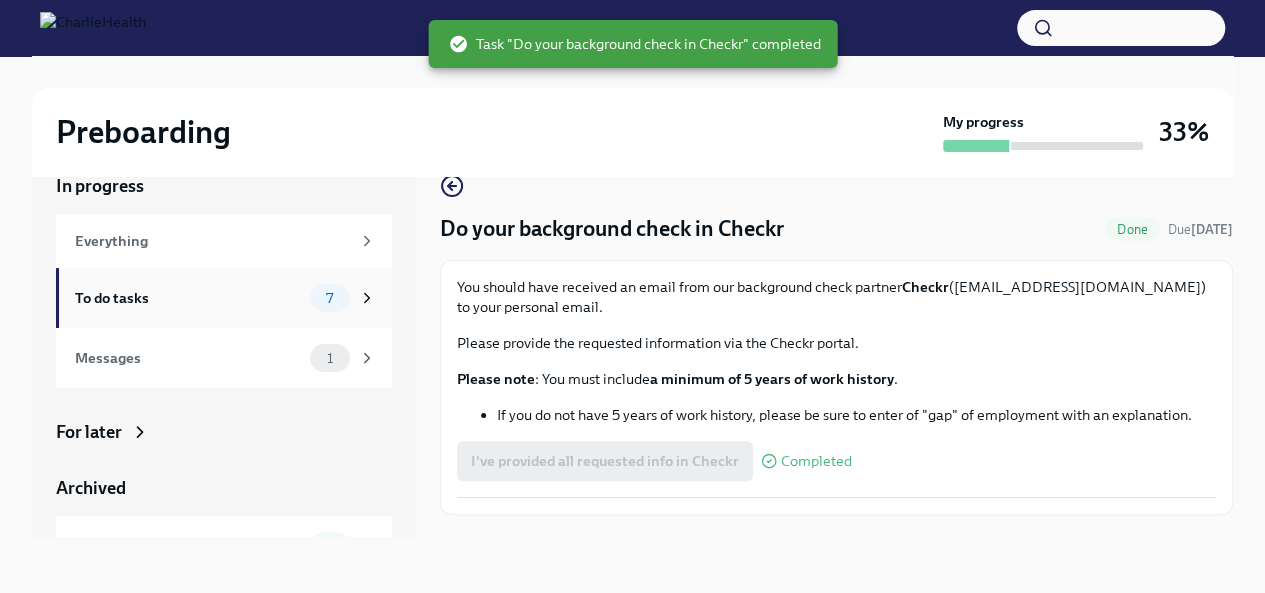 click on "To do tasks" at bounding box center [188, 298] 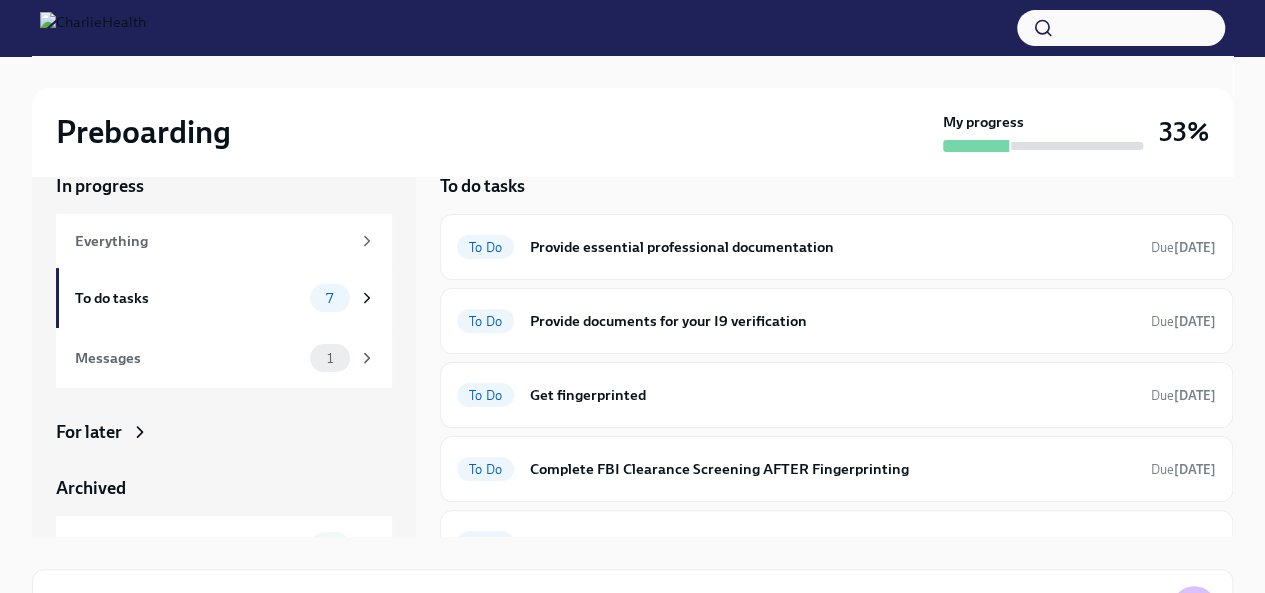 click on "Preboarding My progress 33%" at bounding box center [632, 132] 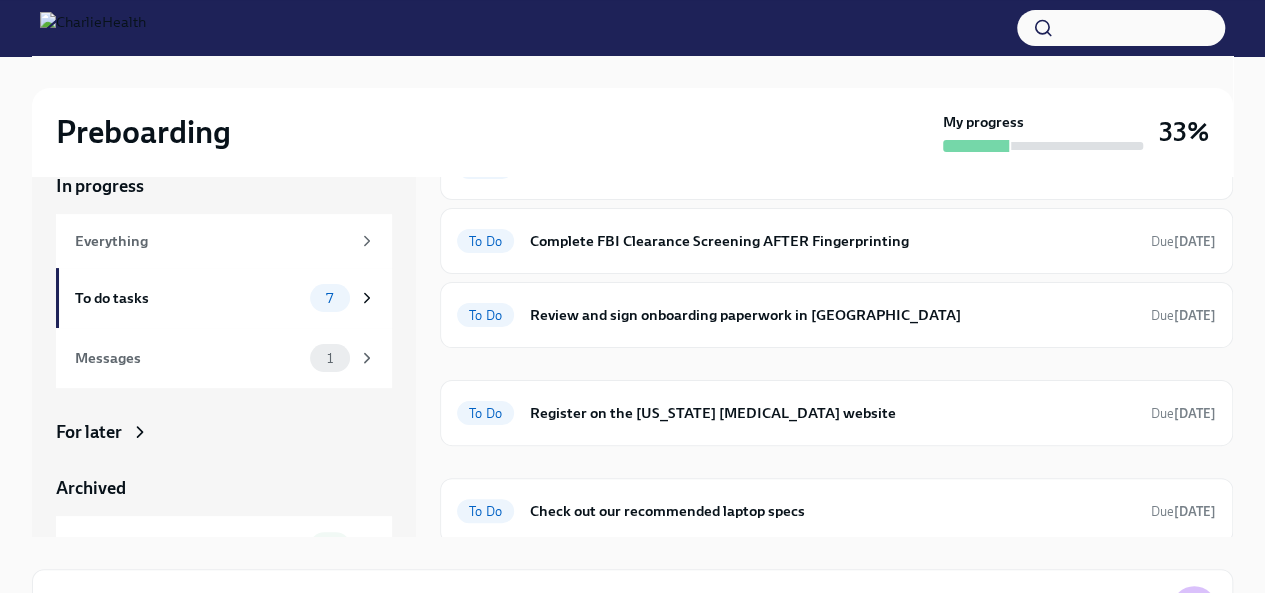 scroll, scrollTop: 230, scrollLeft: 0, axis: vertical 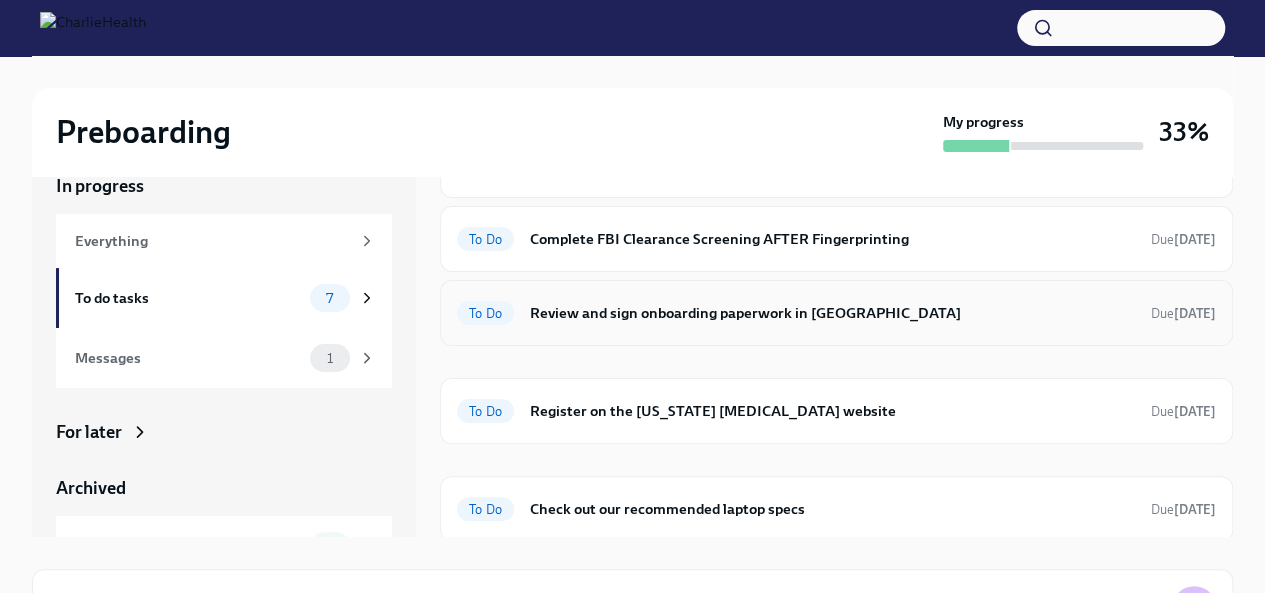click on "Review and sign onboarding paperwork in [GEOGRAPHIC_DATA]" at bounding box center [832, 313] 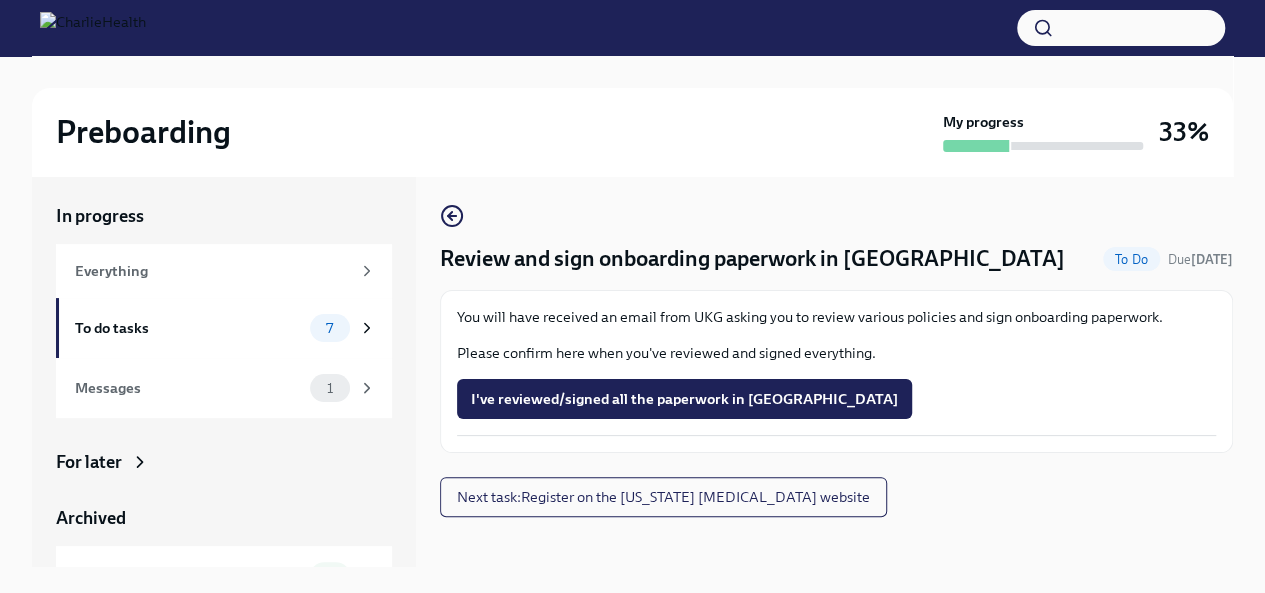 scroll, scrollTop: 0, scrollLeft: 0, axis: both 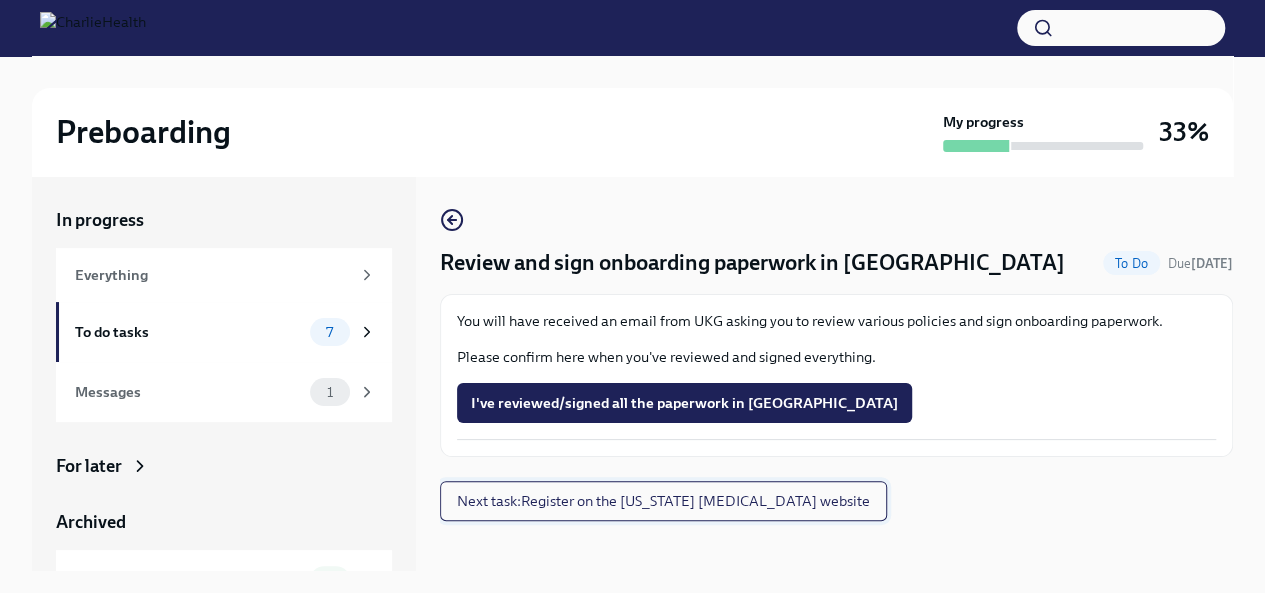 click on "Next task :  Register on the [US_STATE] [MEDICAL_DATA] website" at bounding box center [663, 501] 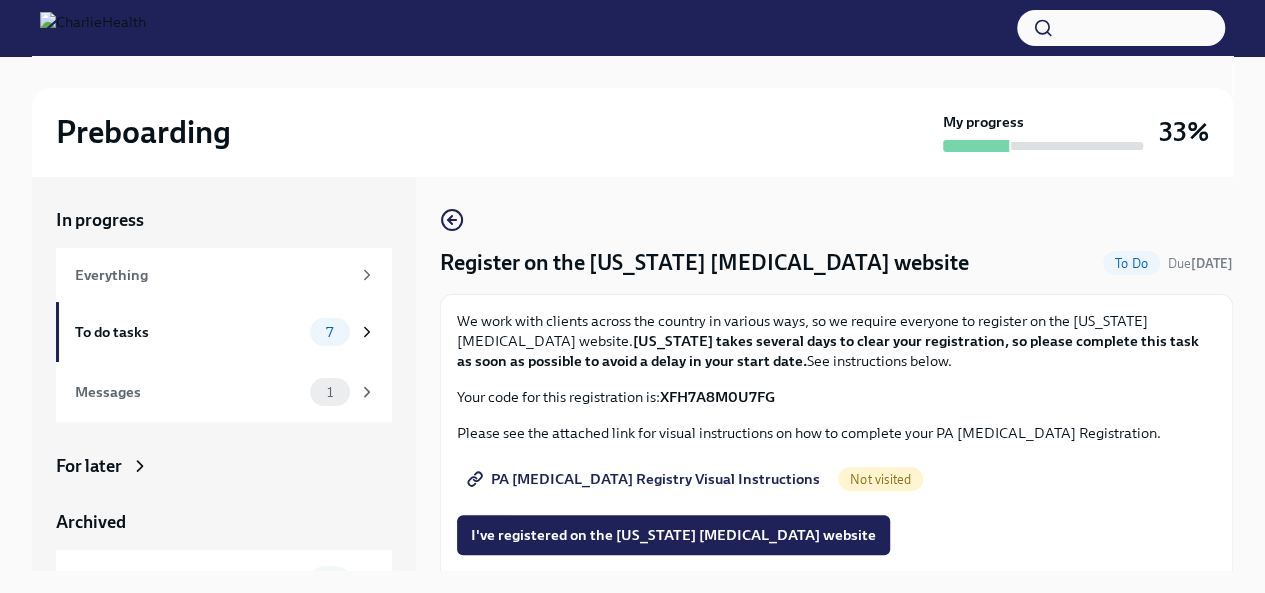 click on "PA [MEDICAL_DATA] Registry Visual Instructions" at bounding box center (645, 479) 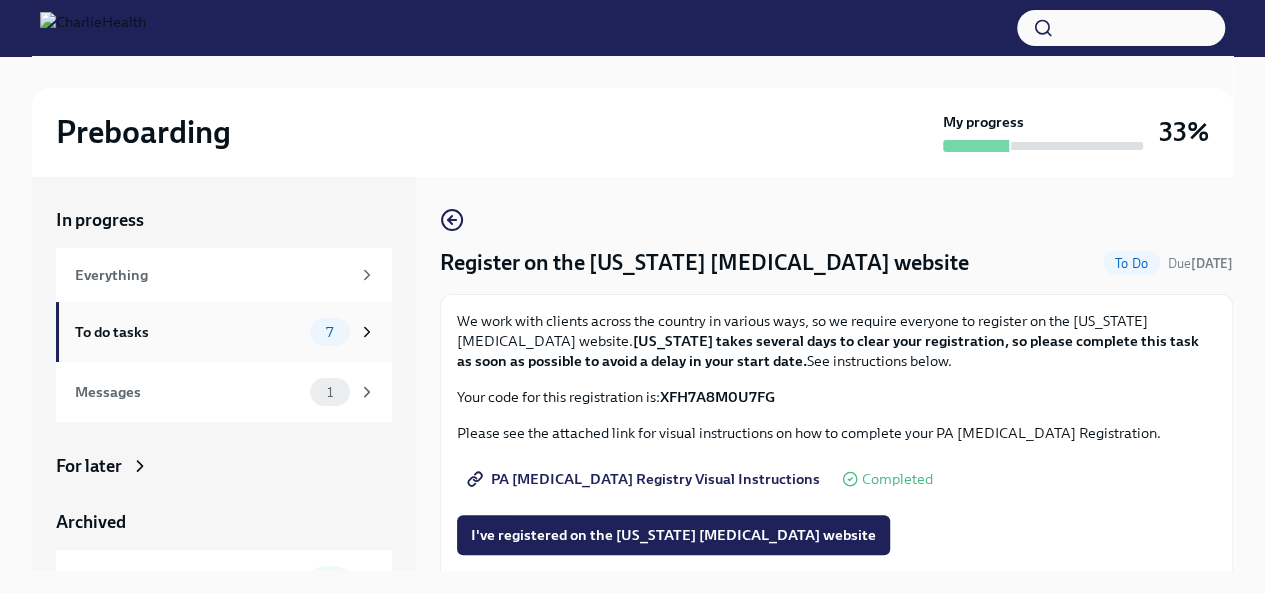 click 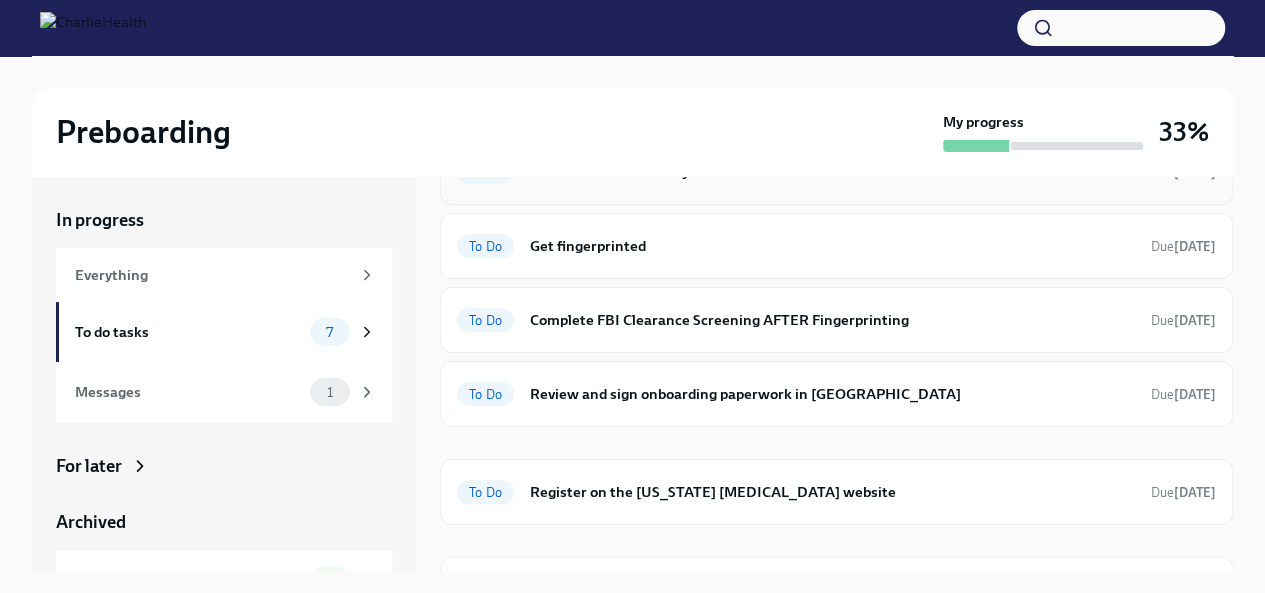 scroll, scrollTop: 230, scrollLeft: 0, axis: vertical 